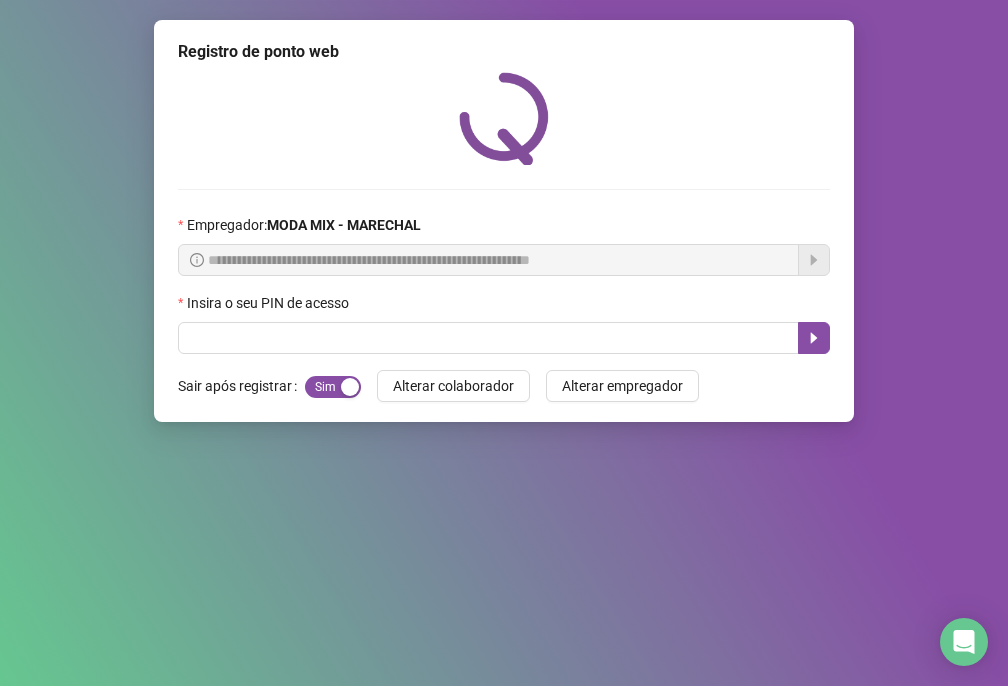 scroll, scrollTop: 0, scrollLeft: 0, axis: both 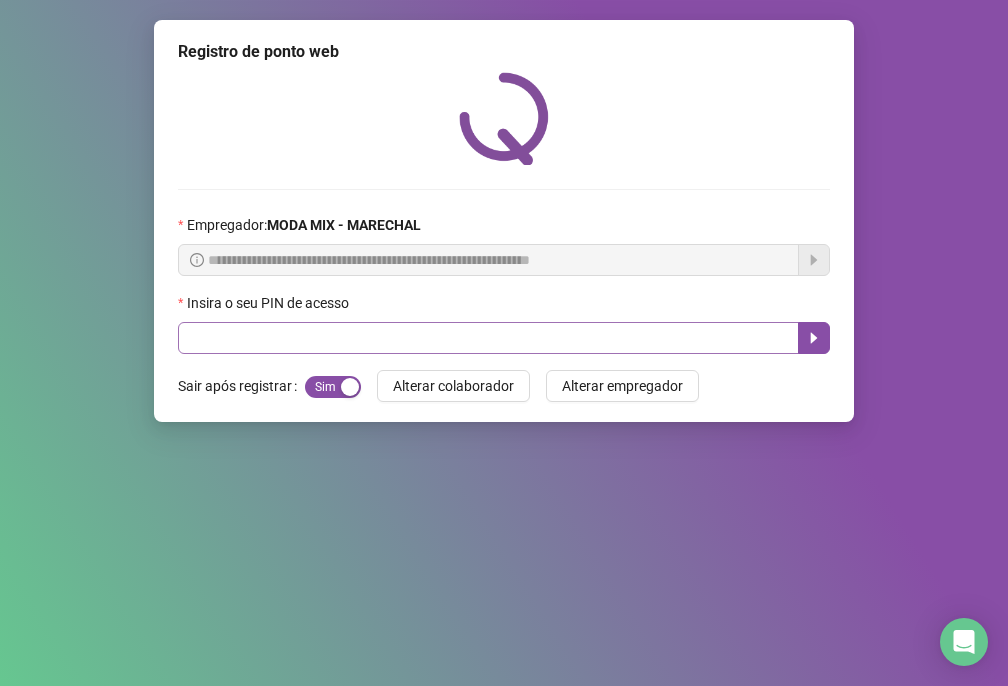 click at bounding box center [488, 338] 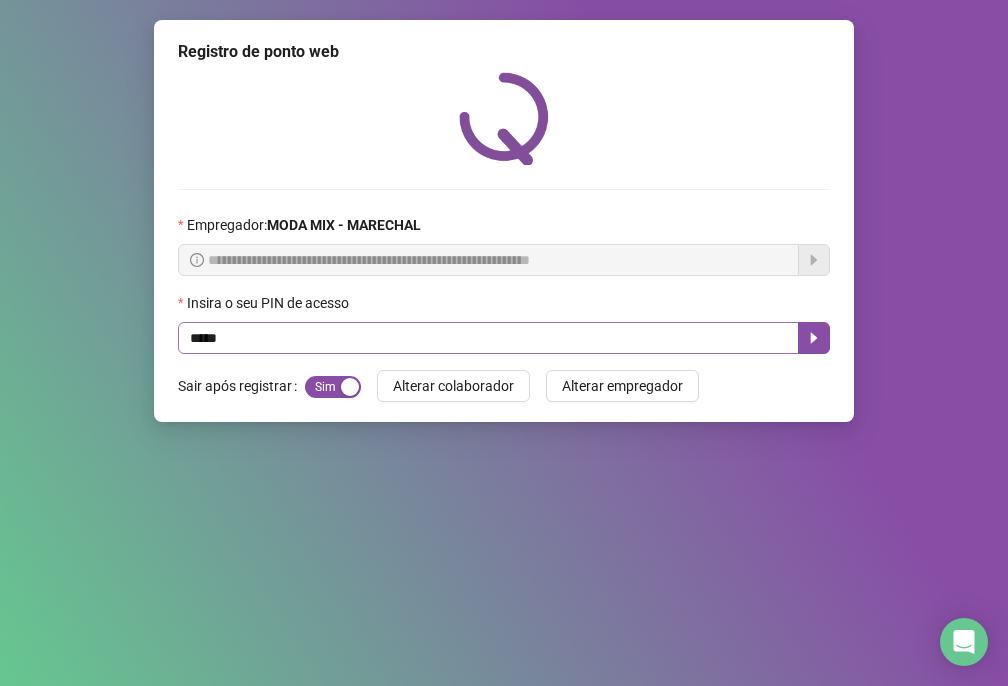 type on "*****" 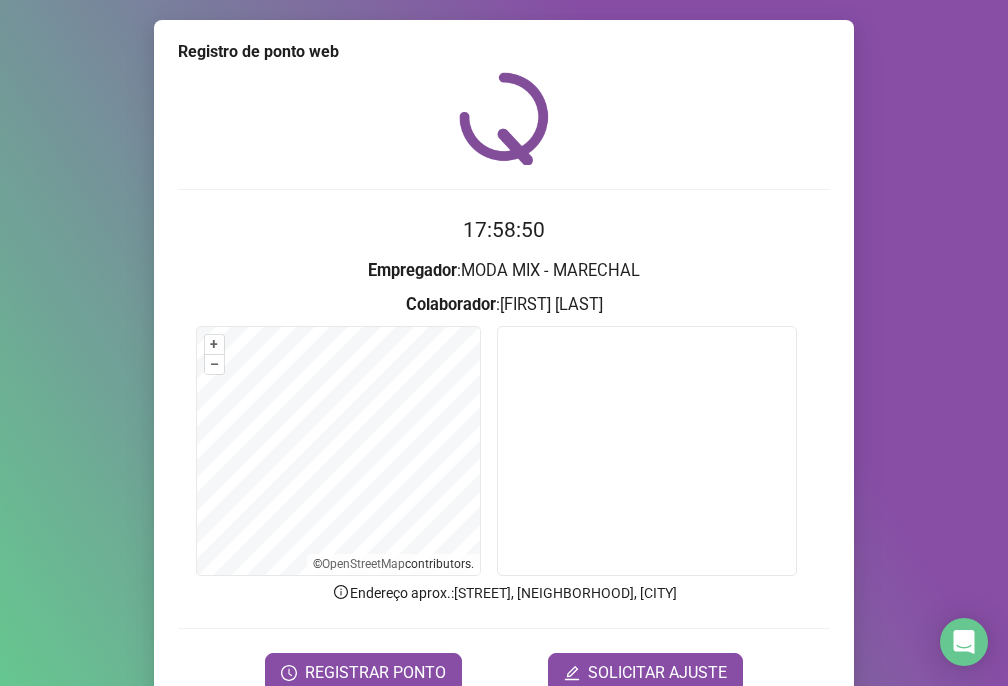 scroll, scrollTop: 95, scrollLeft: 0, axis: vertical 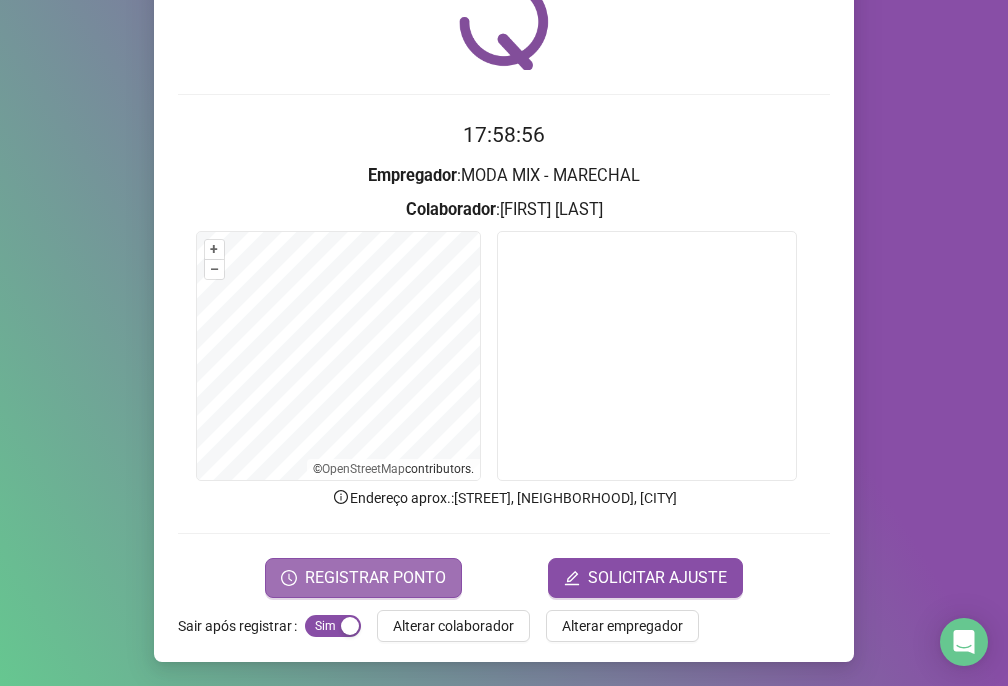 click on "REGISTRAR PONTO" at bounding box center (375, 578) 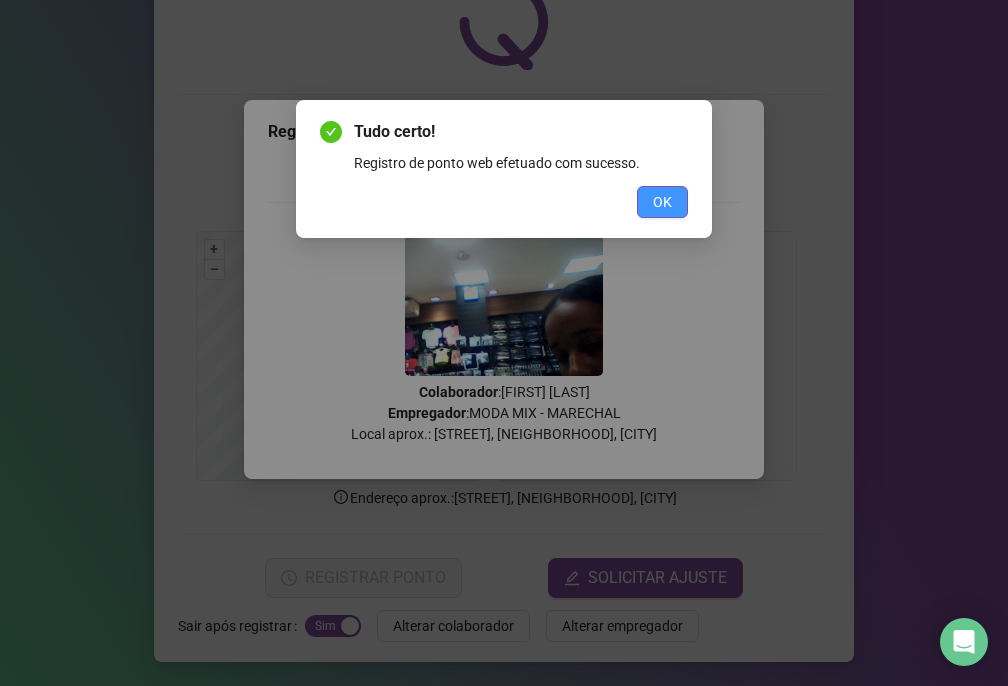 click on "OK" at bounding box center [662, 202] 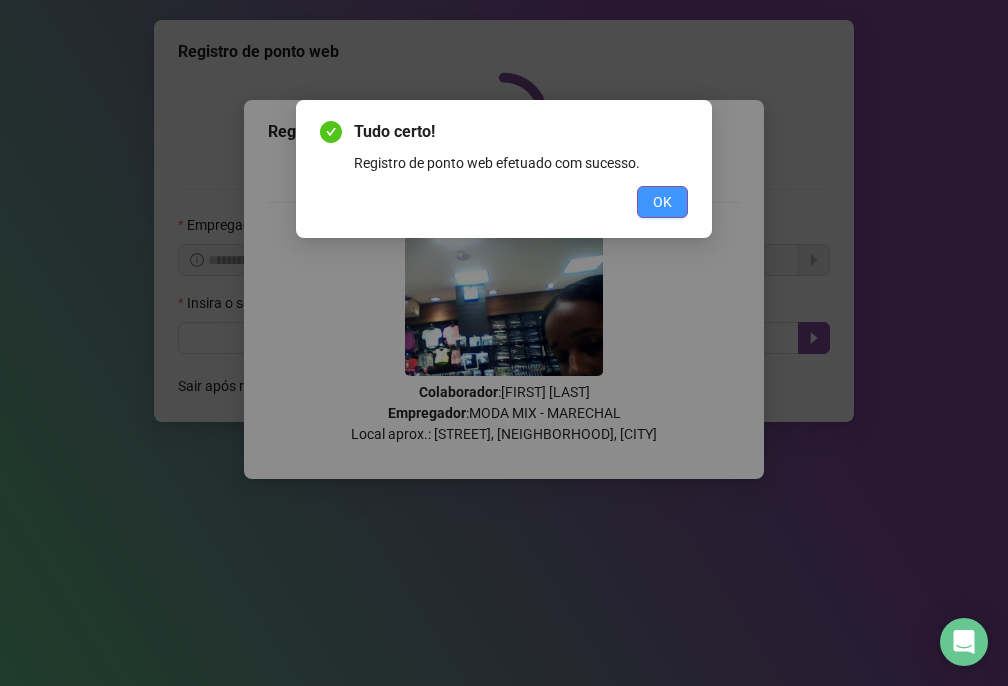 scroll, scrollTop: 0, scrollLeft: 0, axis: both 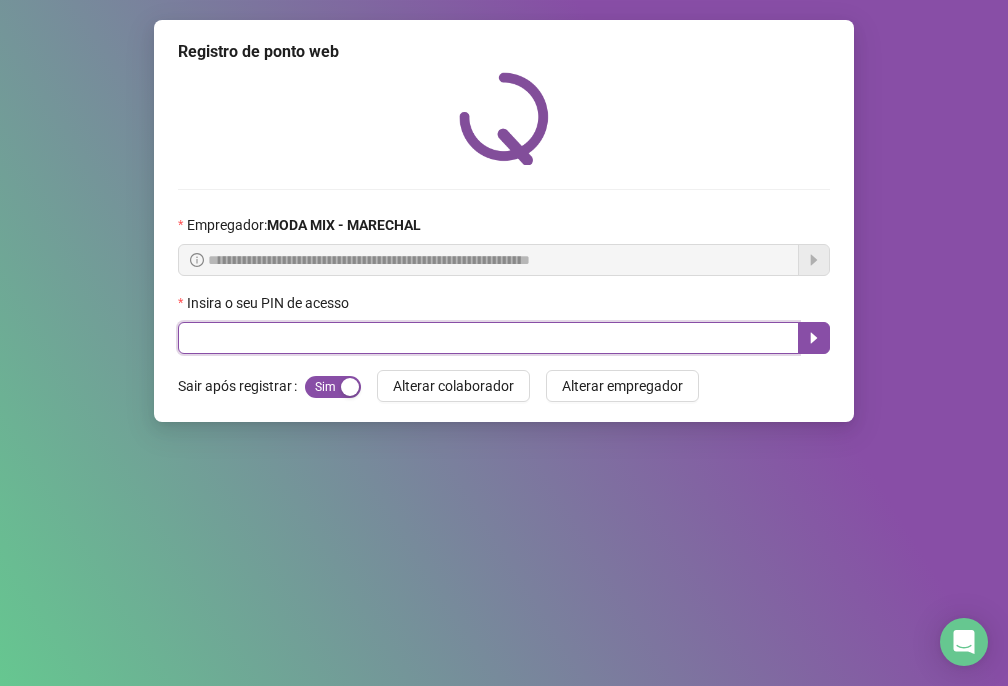 click at bounding box center [488, 338] 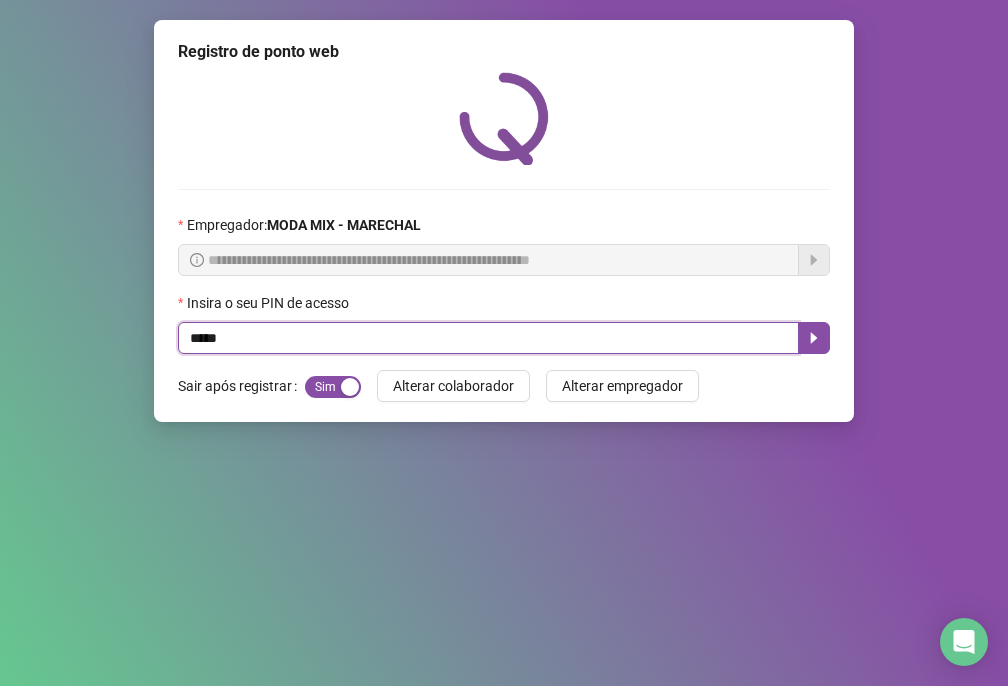 type on "*****" 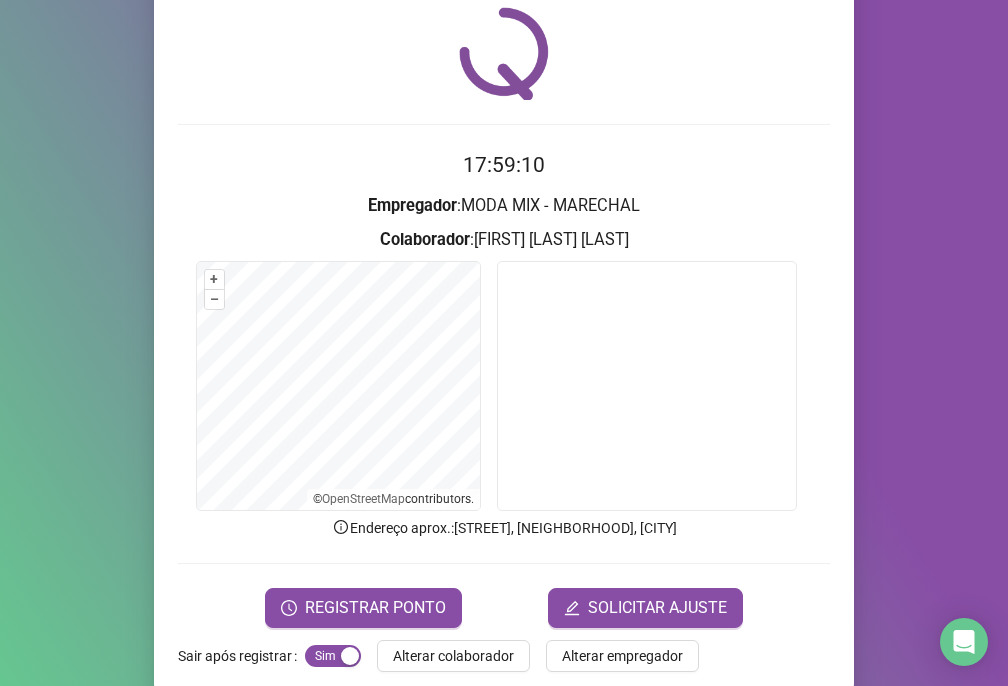 scroll, scrollTop: 95, scrollLeft: 0, axis: vertical 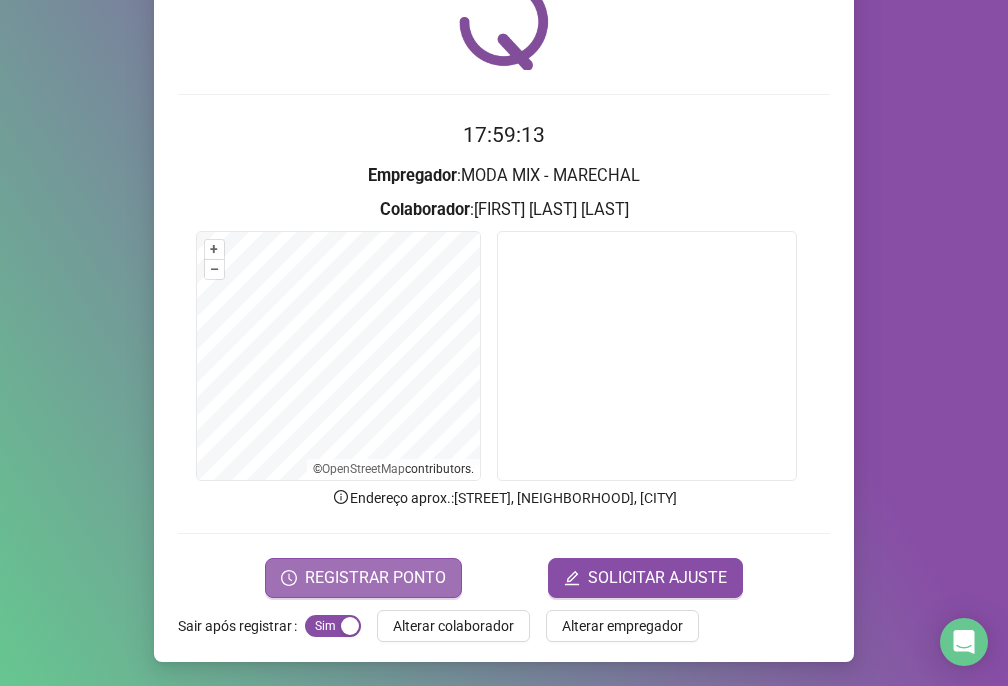 click on "REGISTRAR PONTO" at bounding box center (375, 578) 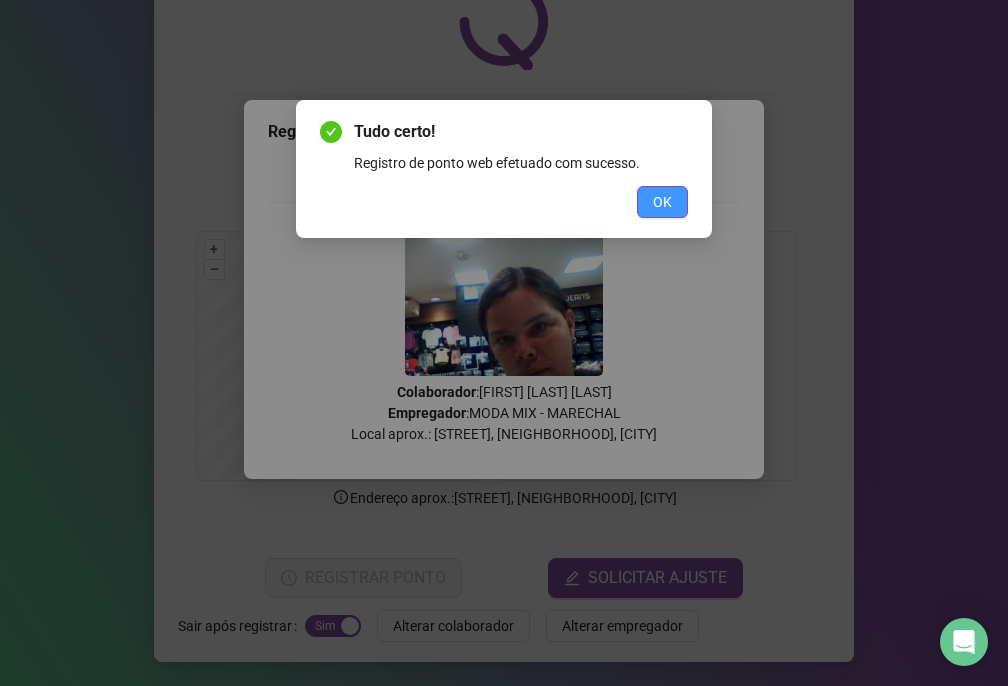 click on "OK" at bounding box center [662, 202] 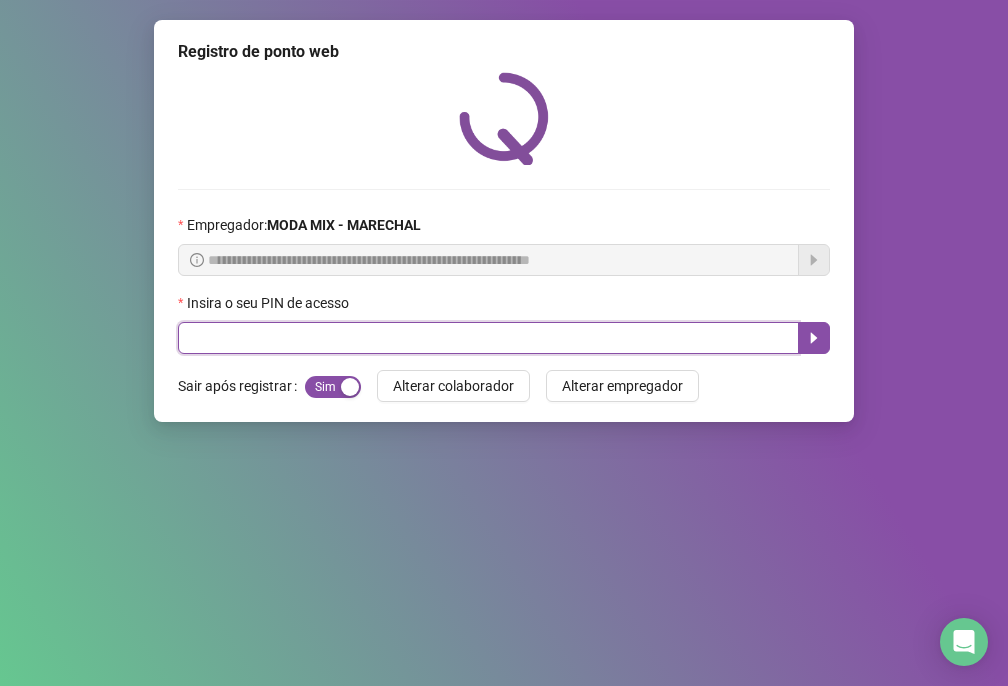 click at bounding box center (488, 338) 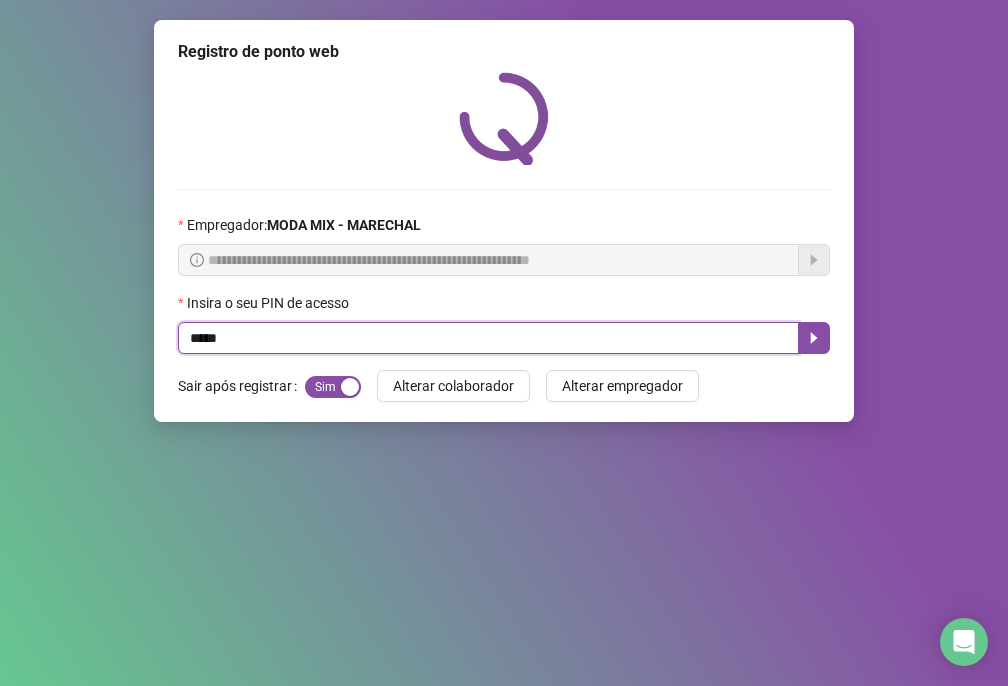 type on "*****" 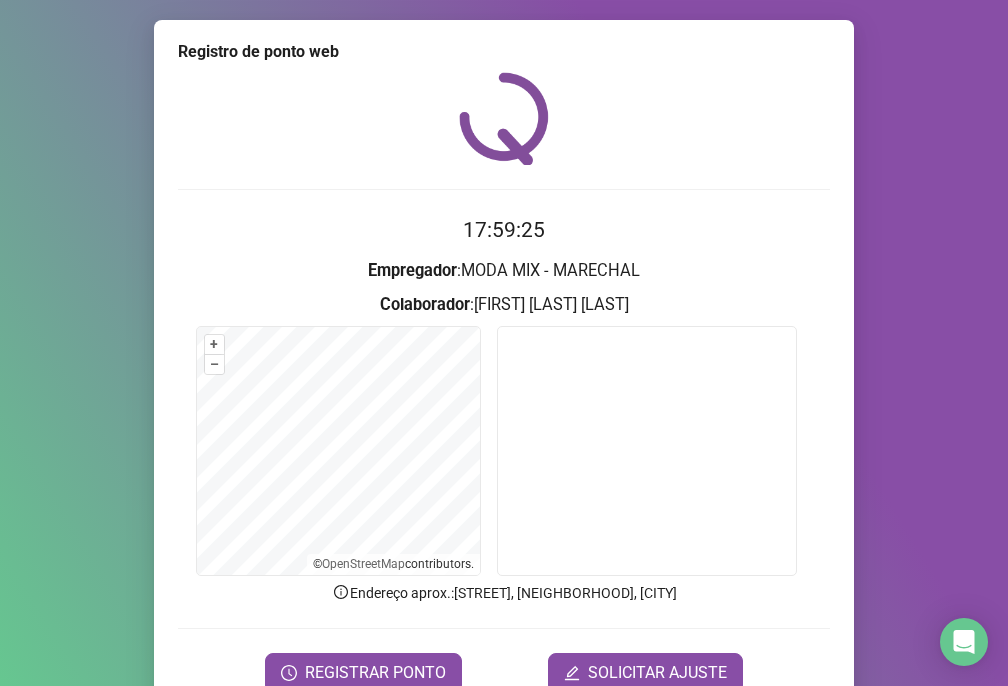 scroll, scrollTop: 95, scrollLeft: 0, axis: vertical 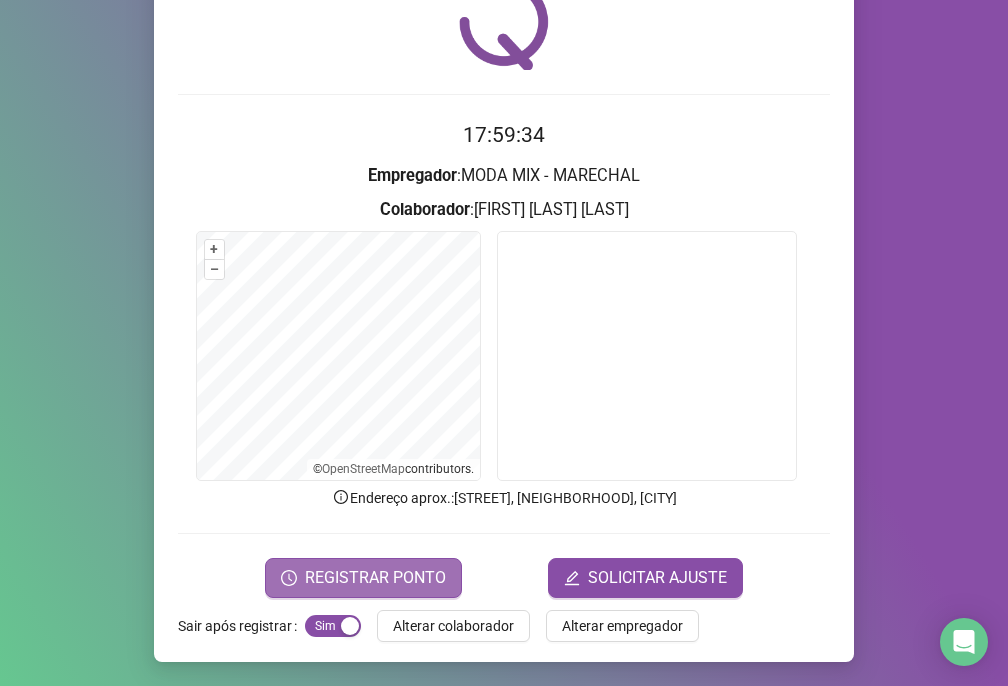 click on "REGISTRAR PONTO" at bounding box center [375, 578] 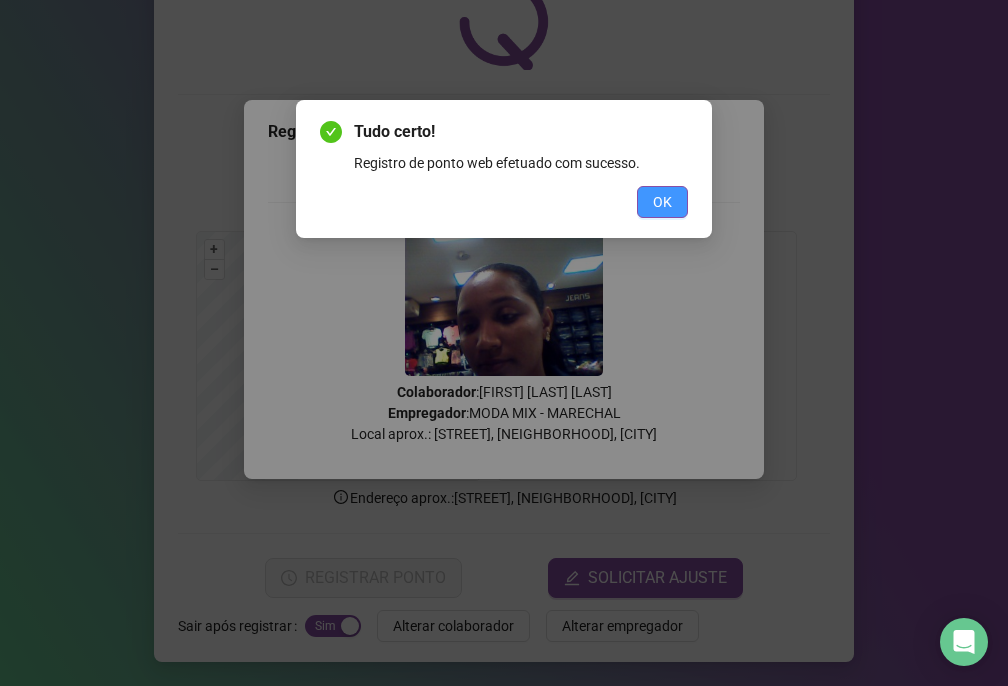 click on "OK" at bounding box center [662, 202] 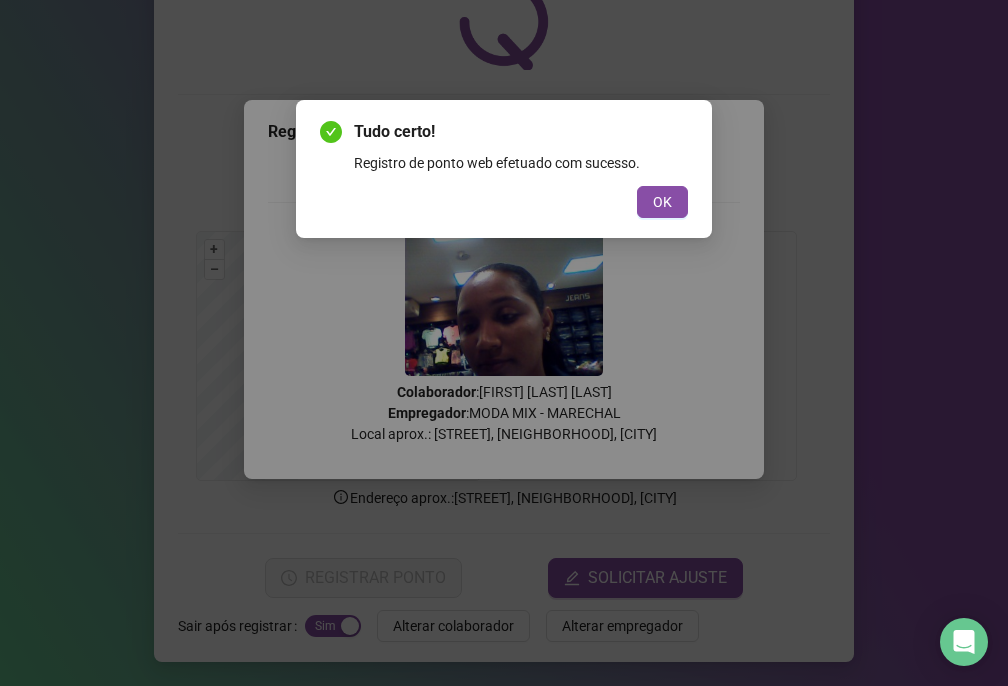 scroll, scrollTop: 0, scrollLeft: 0, axis: both 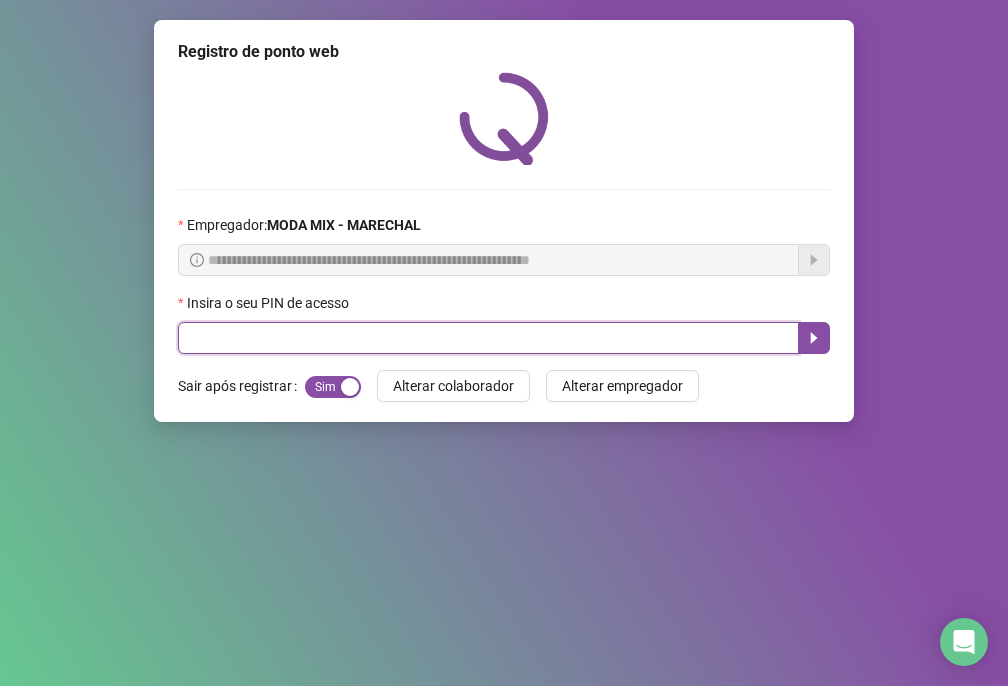 click at bounding box center (488, 338) 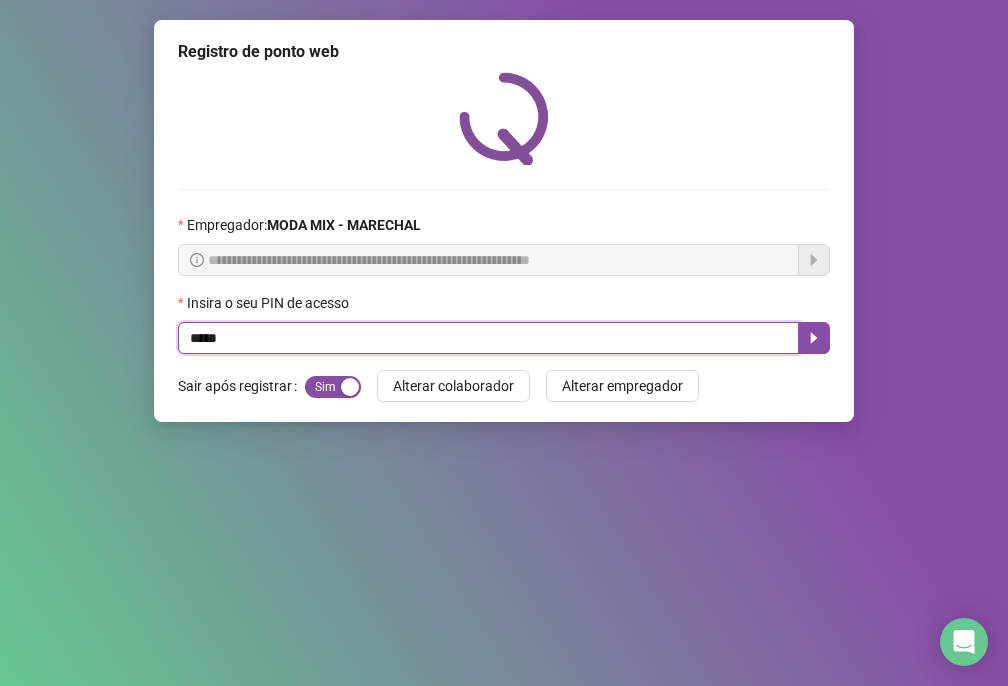 type on "*****" 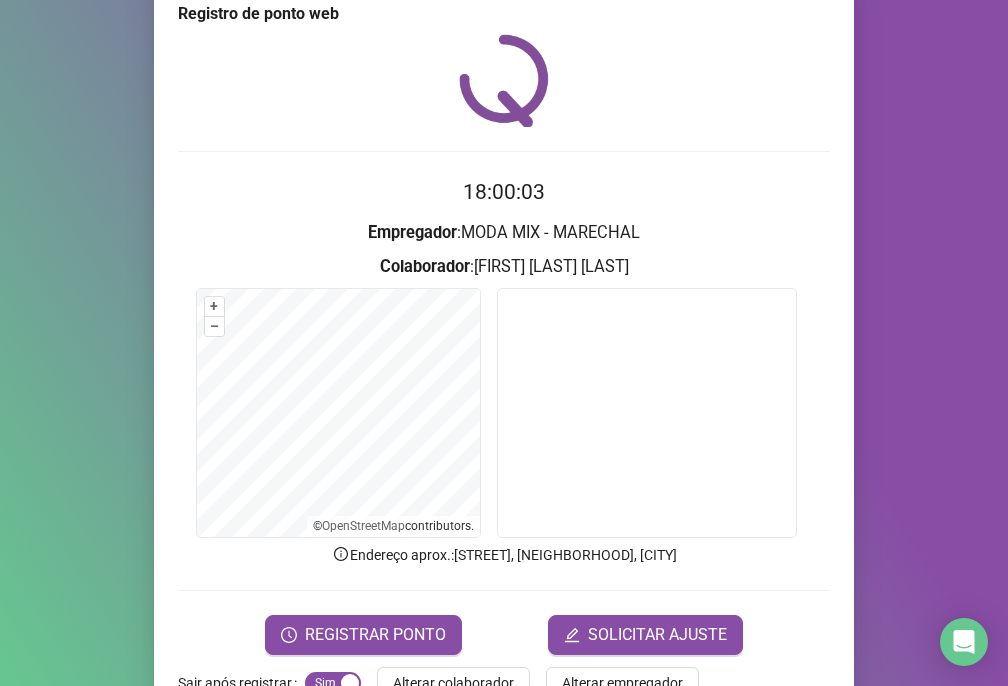 scroll, scrollTop: 95, scrollLeft: 0, axis: vertical 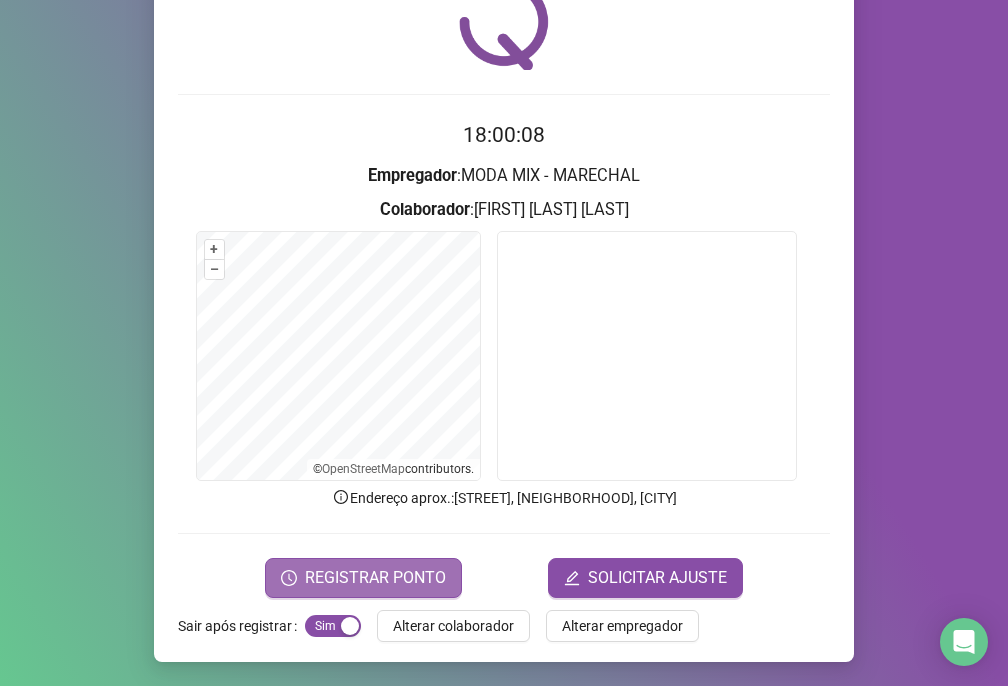 click on "REGISTRAR PONTO" at bounding box center (375, 578) 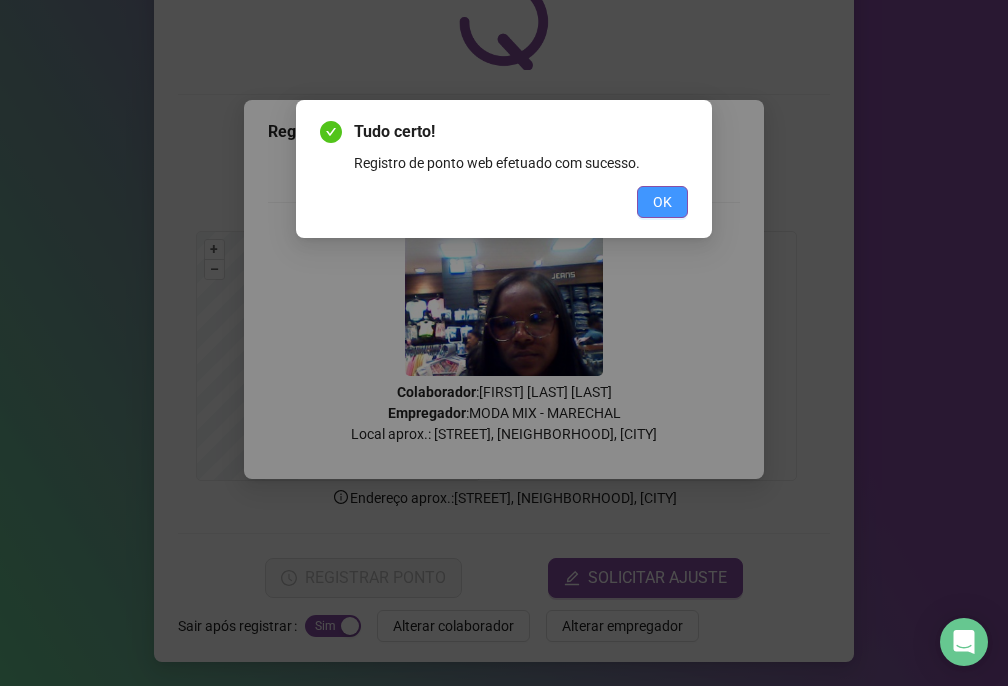 click on "OK" at bounding box center (662, 202) 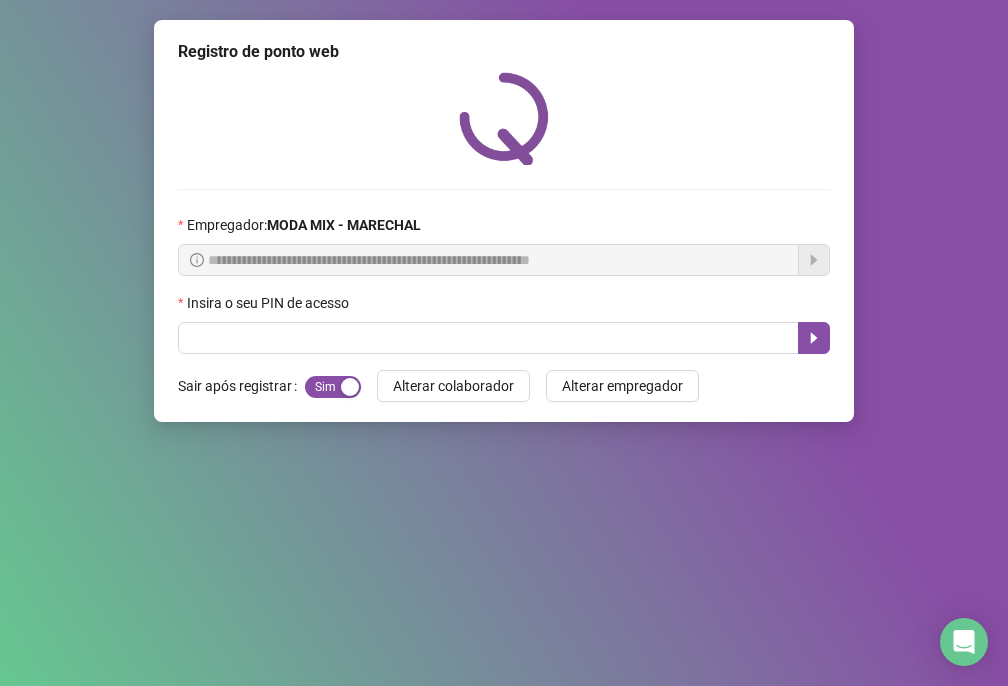 scroll, scrollTop: 0, scrollLeft: 0, axis: both 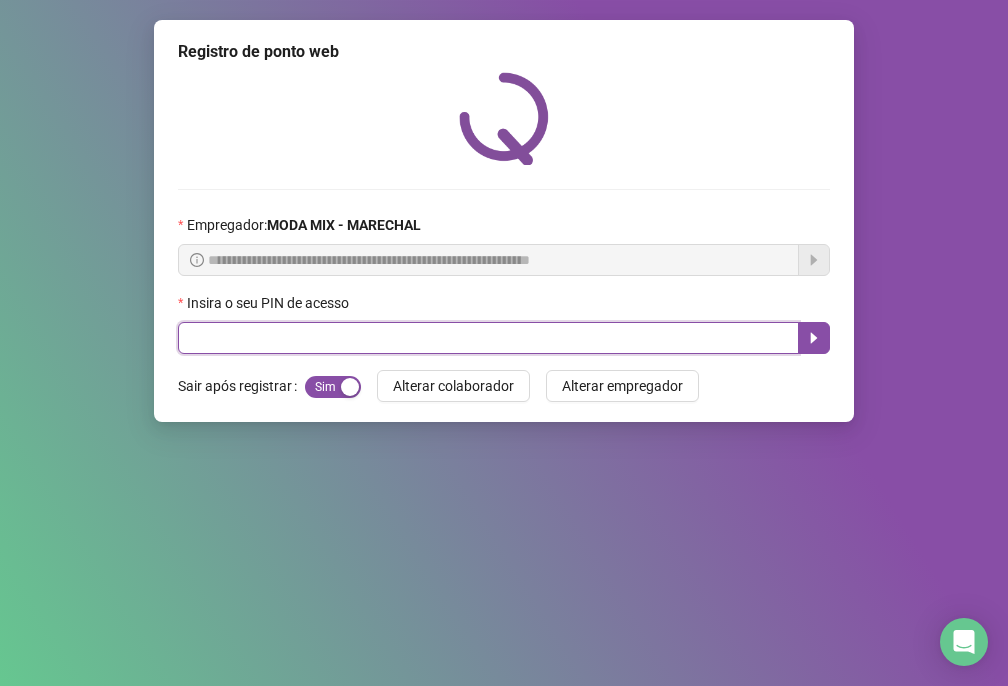 click at bounding box center [488, 338] 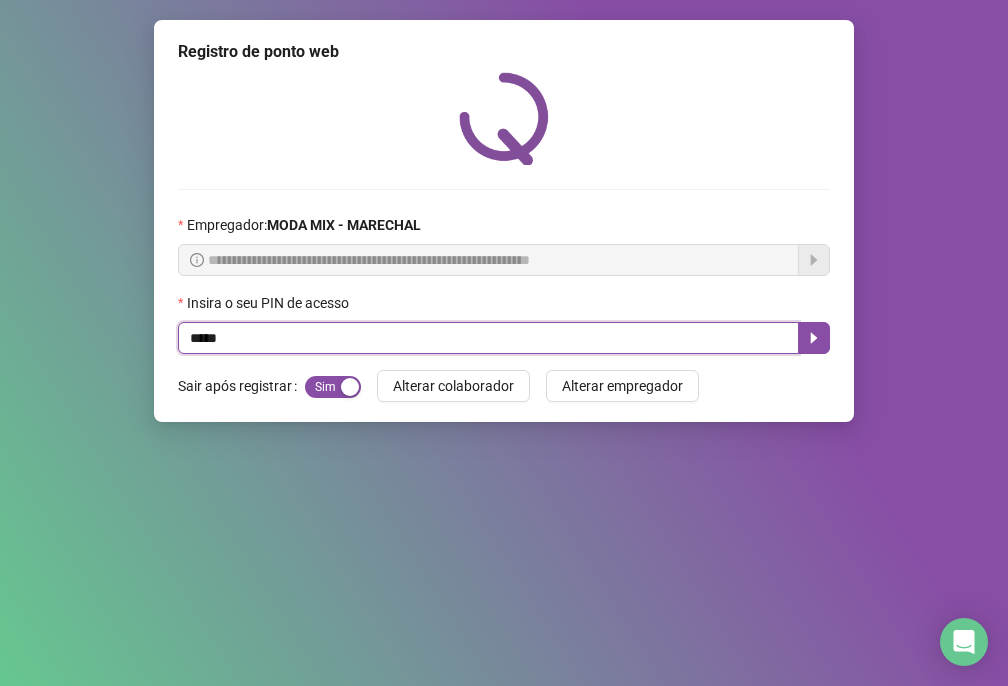 type on "*****" 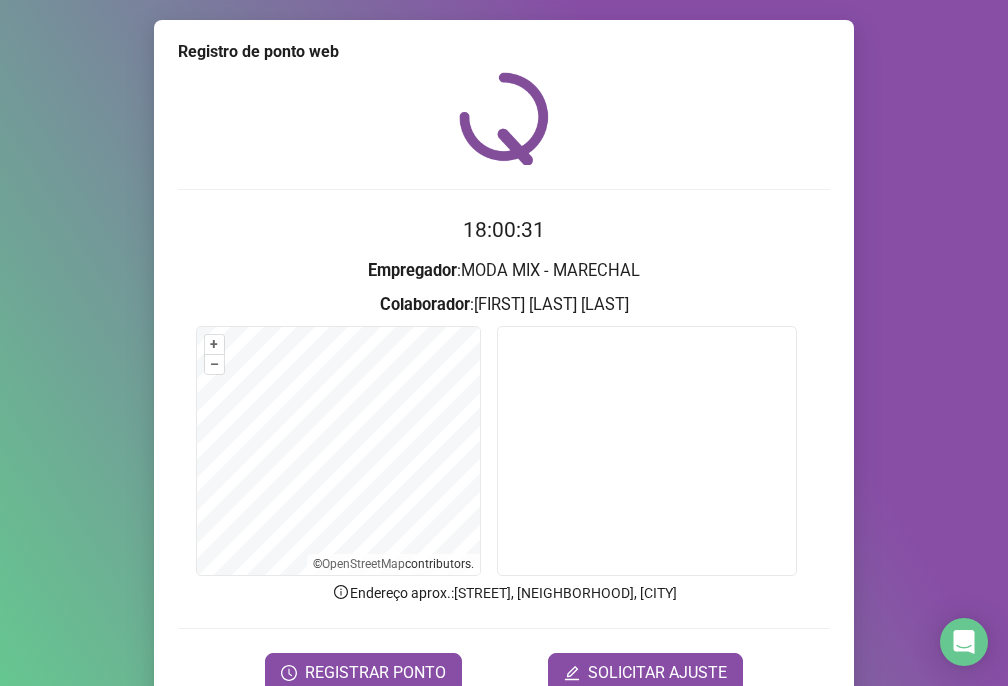 scroll, scrollTop: 95, scrollLeft: 0, axis: vertical 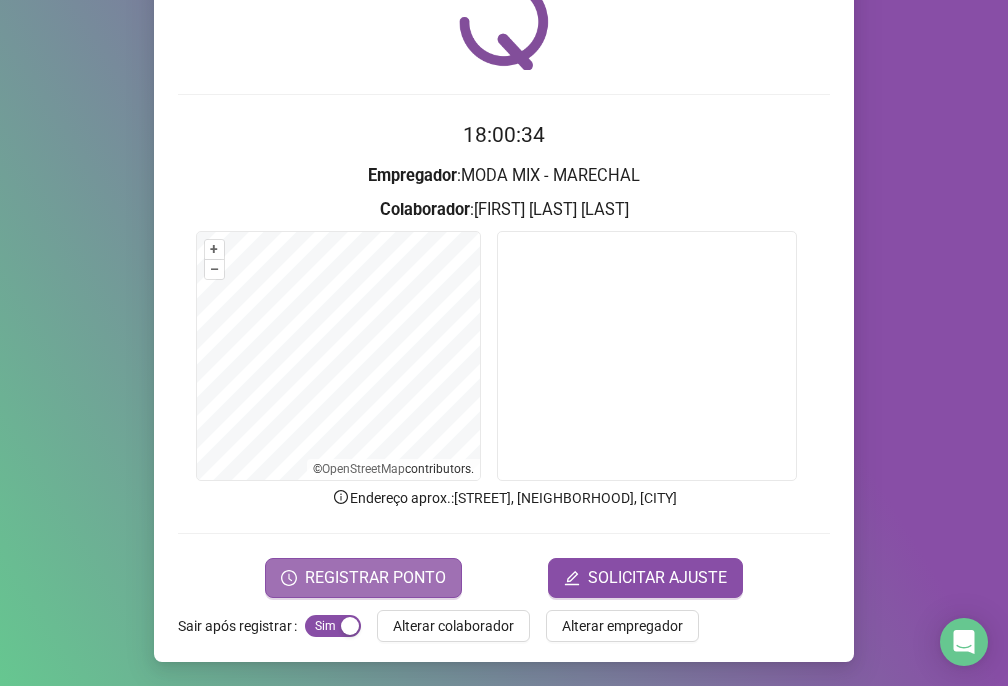 click on "REGISTRAR PONTO" at bounding box center (375, 578) 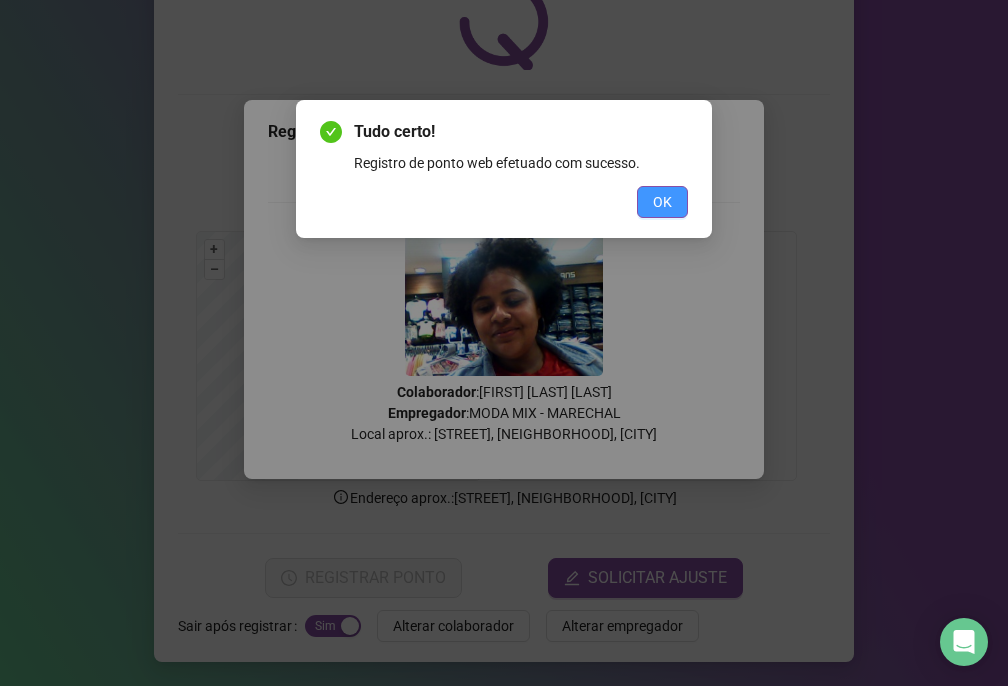 click on "OK" at bounding box center (662, 202) 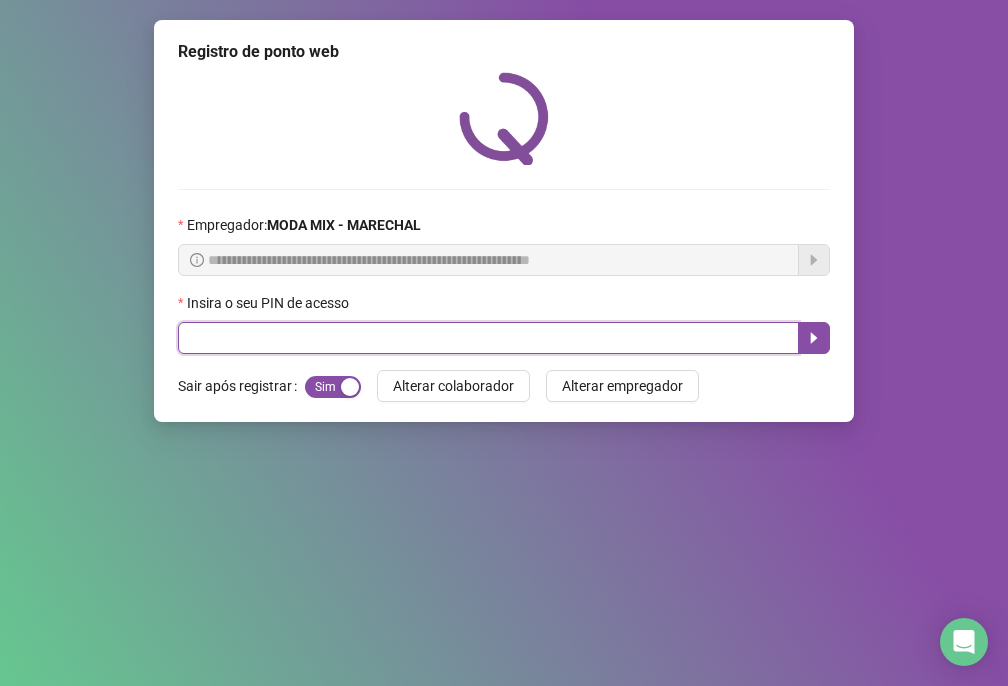 click at bounding box center (488, 338) 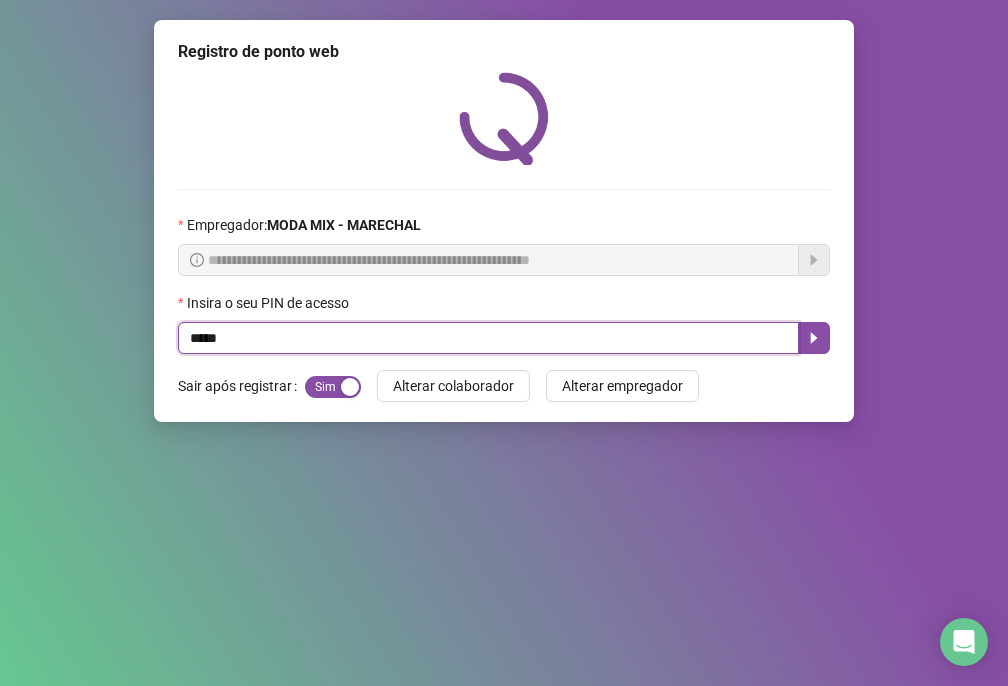 type on "*****" 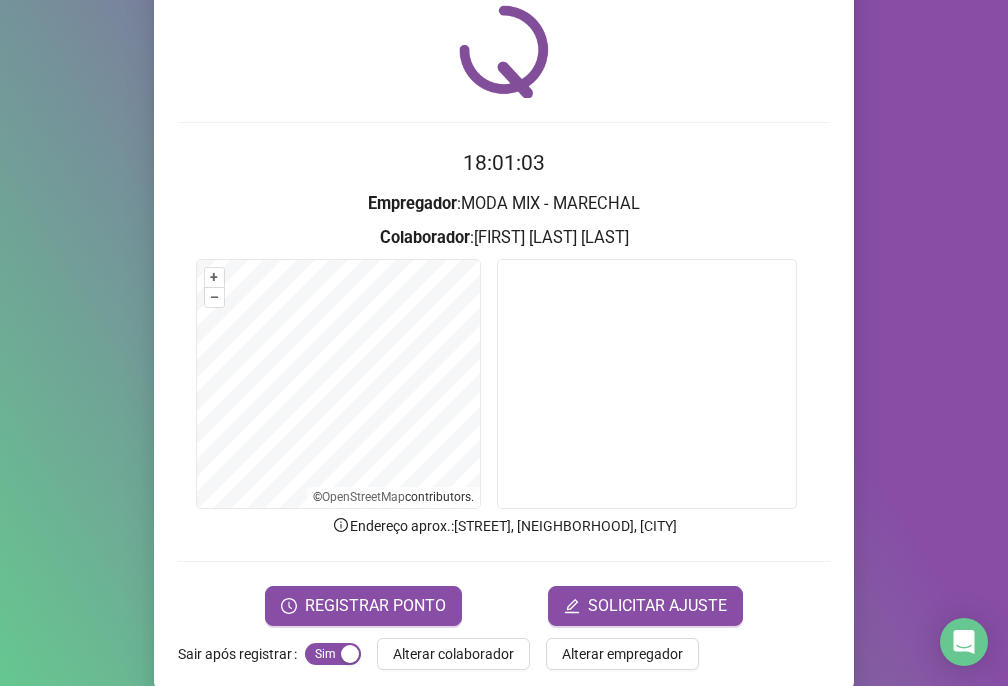 scroll, scrollTop: 95, scrollLeft: 0, axis: vertical 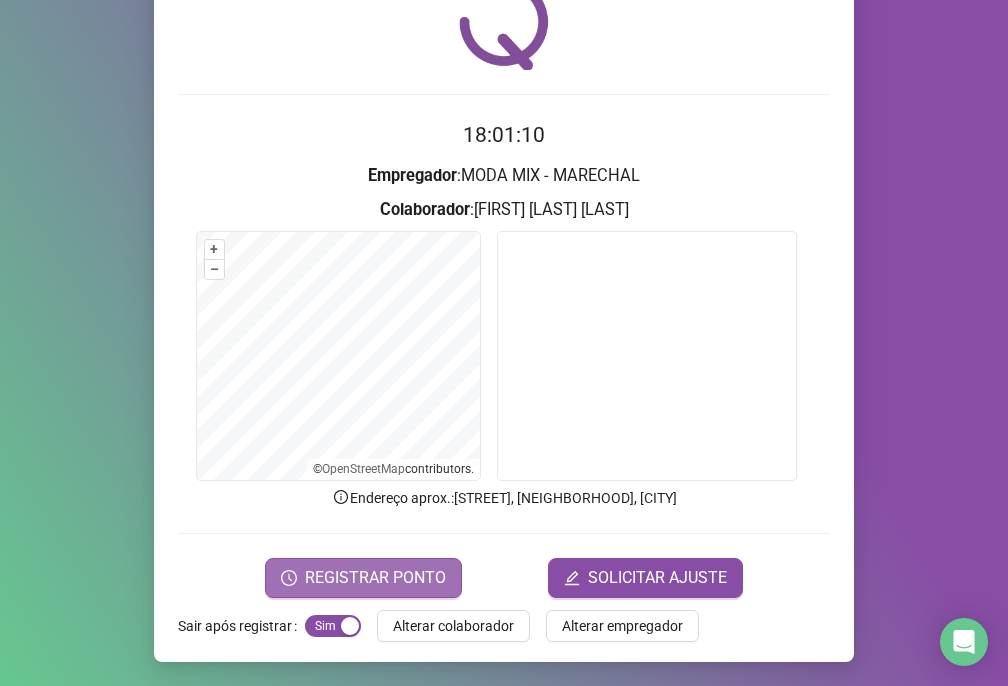 click on "REGISTRAR PONTO" at bounding box center (363, 578) 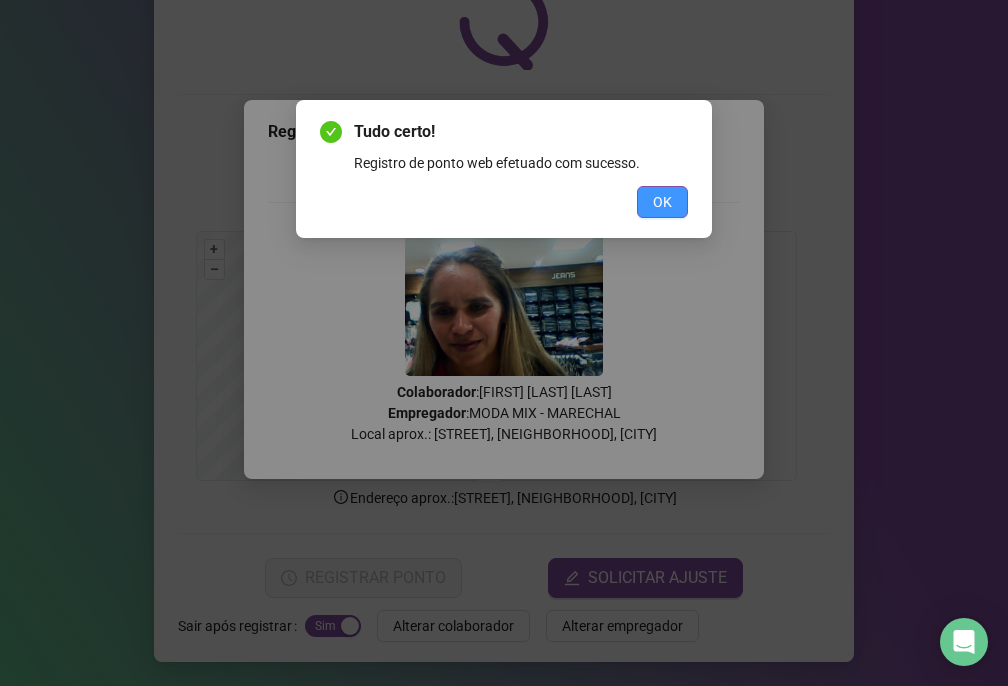 click on "OK" at bounding box center [662, 202] 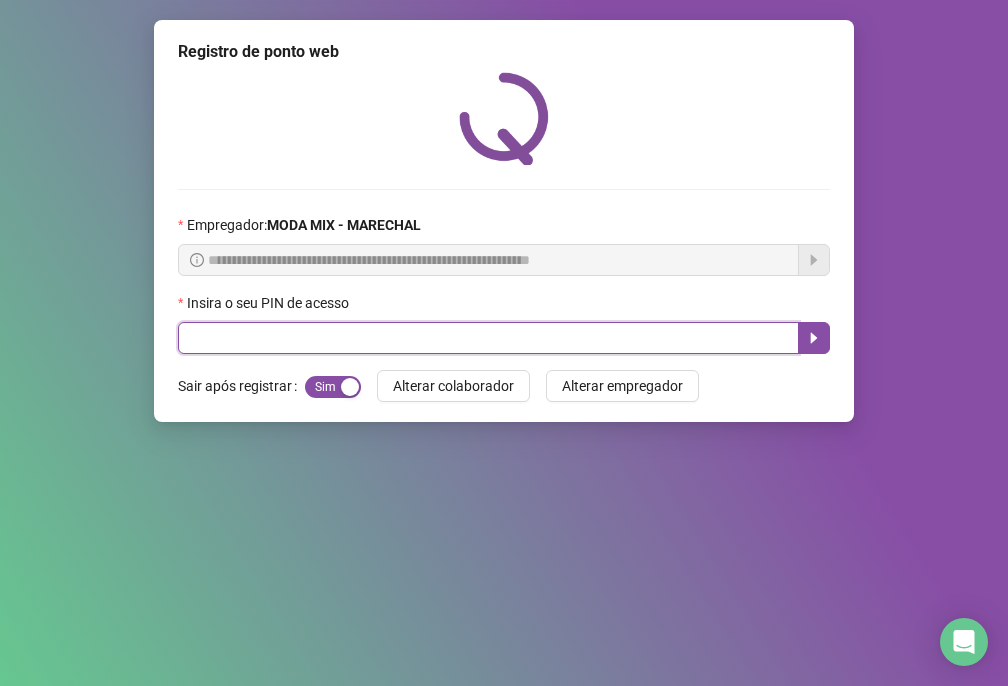 click at bounding box center (488, 338) 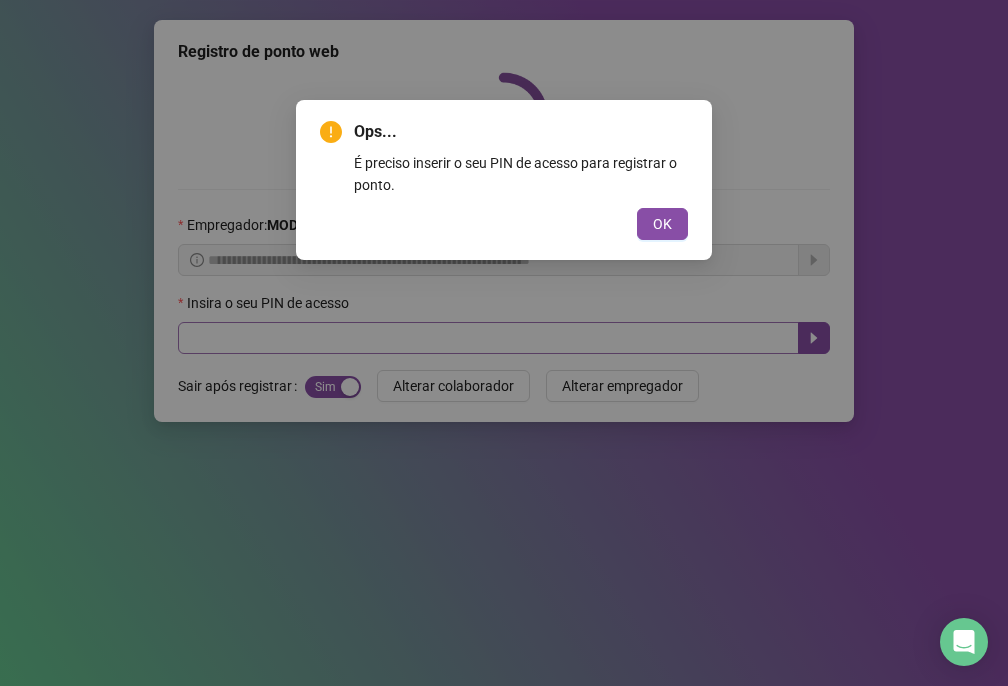 type 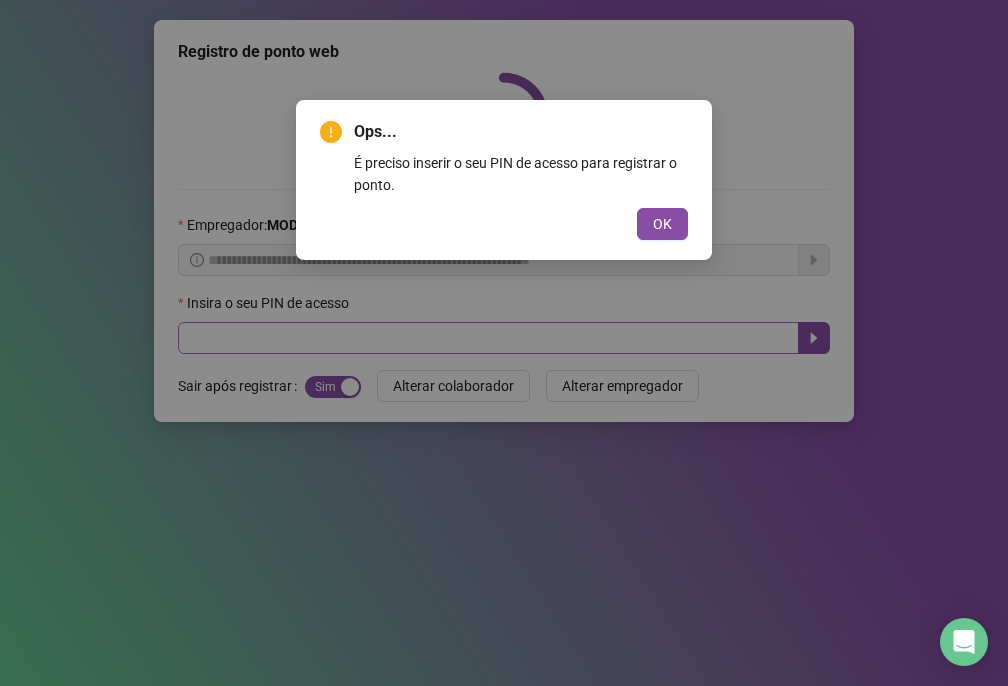 click on "Ops... É preciso inserir o seu PIN de acesso para registrar o ponto. OK" at bounding box center [504, 343] 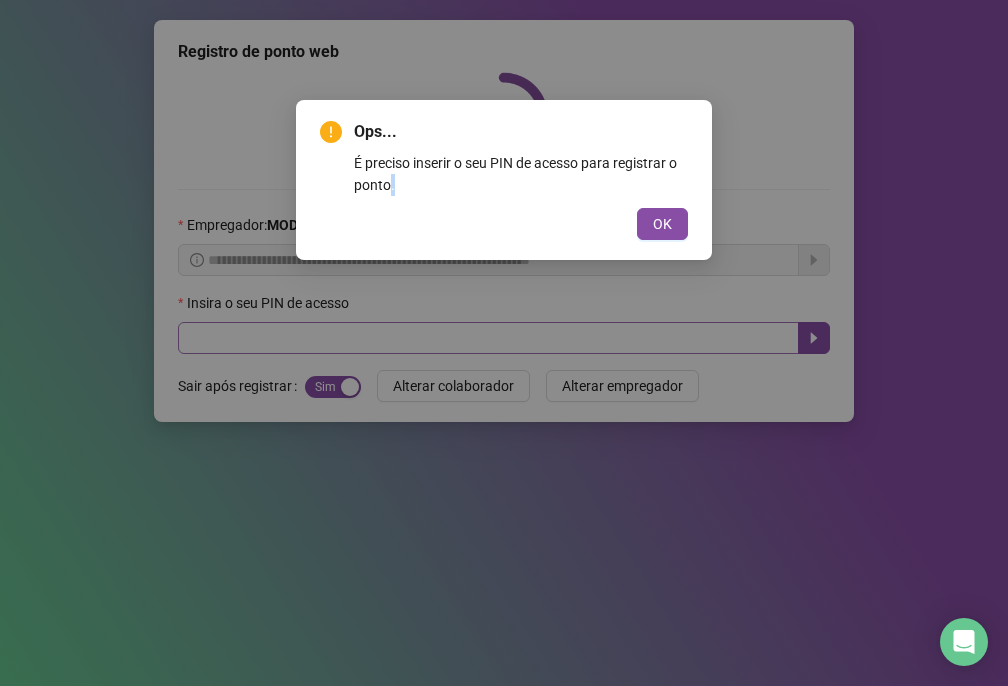 click on "Ops... É preciso inserir o seu PIN de acesso para registrar o ponto. OK" at bounding box center (504, 343) 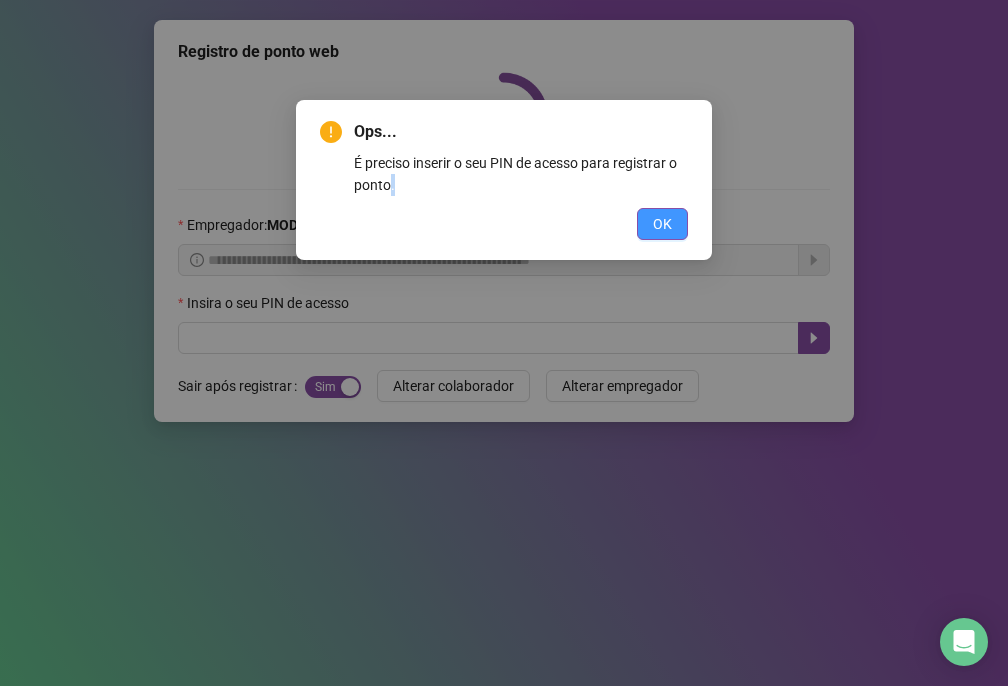 click on "OK" at bounding box center (662, 224) 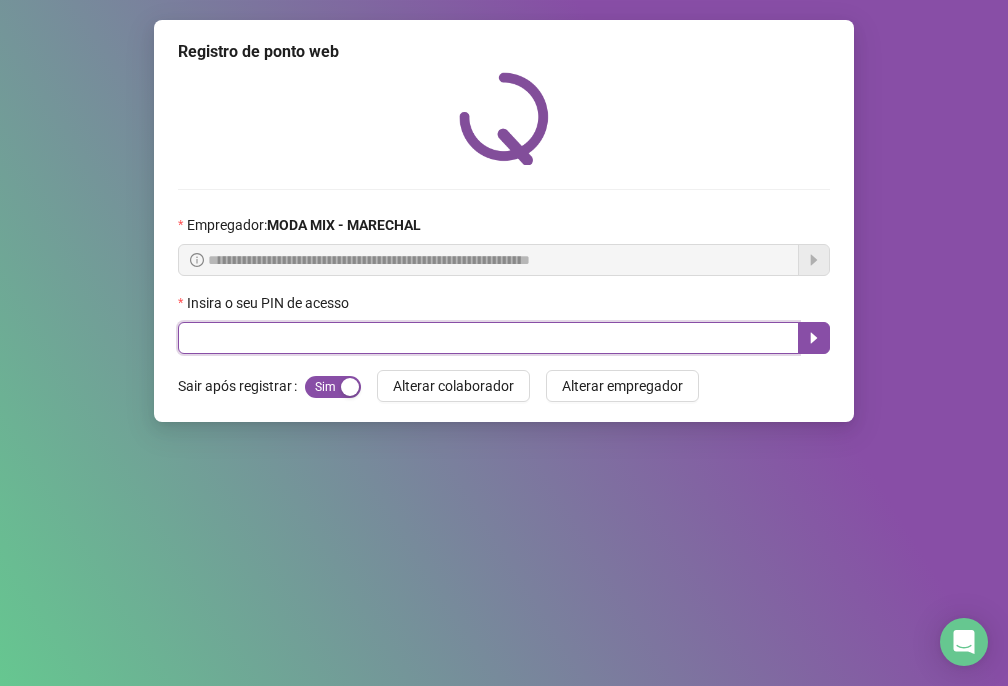 click at bounding box center [488, 338] 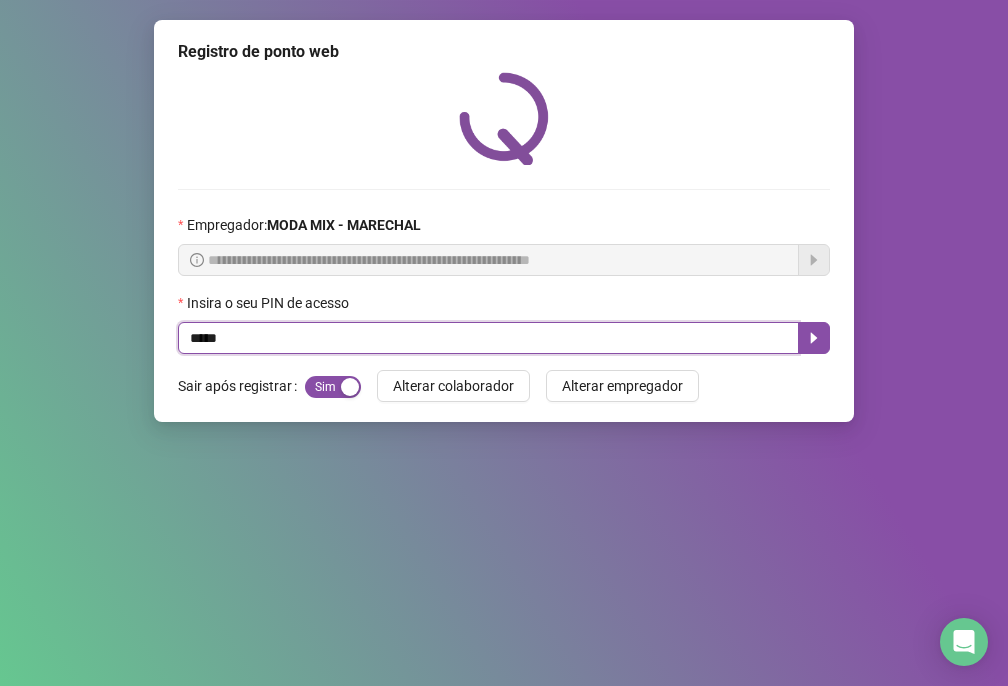 type on "*****" 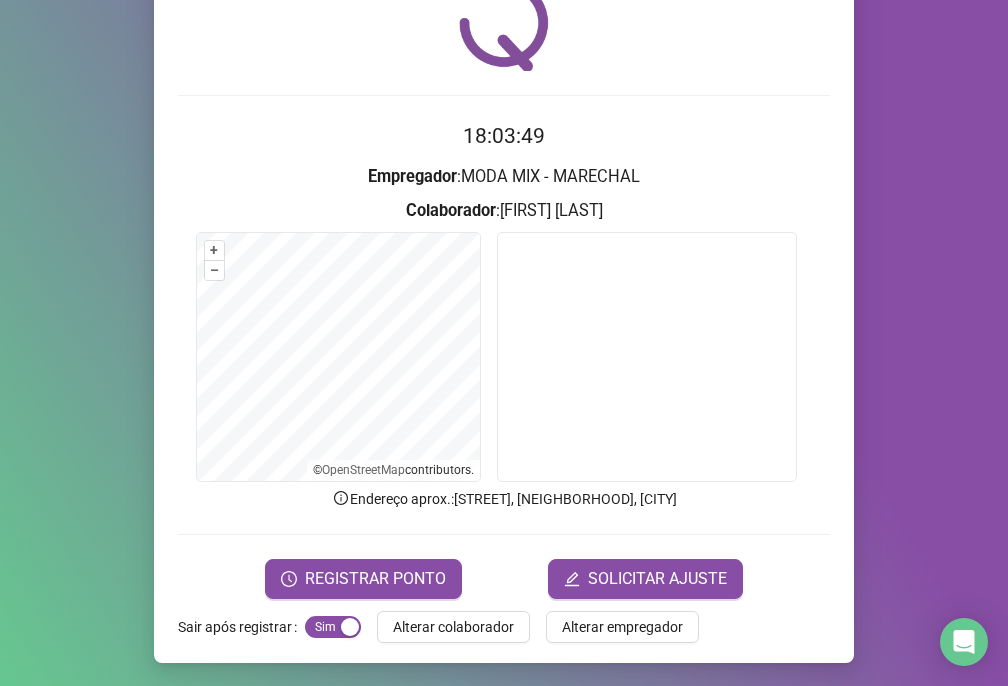 scroll, scrollTop: 95, scrollLeft: 0, axis: vertical 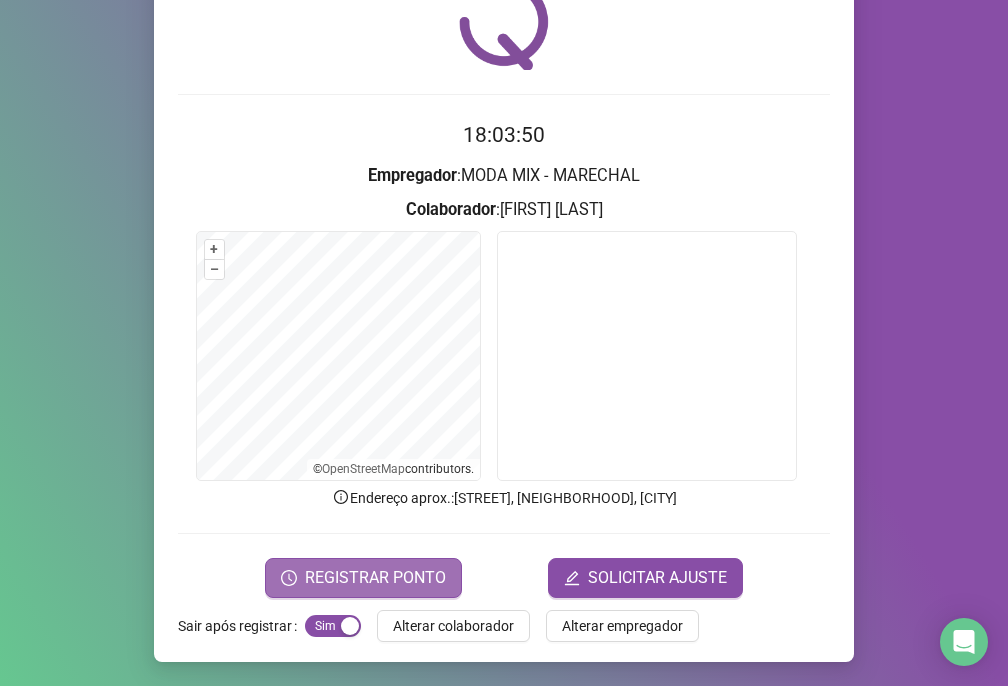 click on "REGISTRAR PONTO" at bounding box center [375, 578] 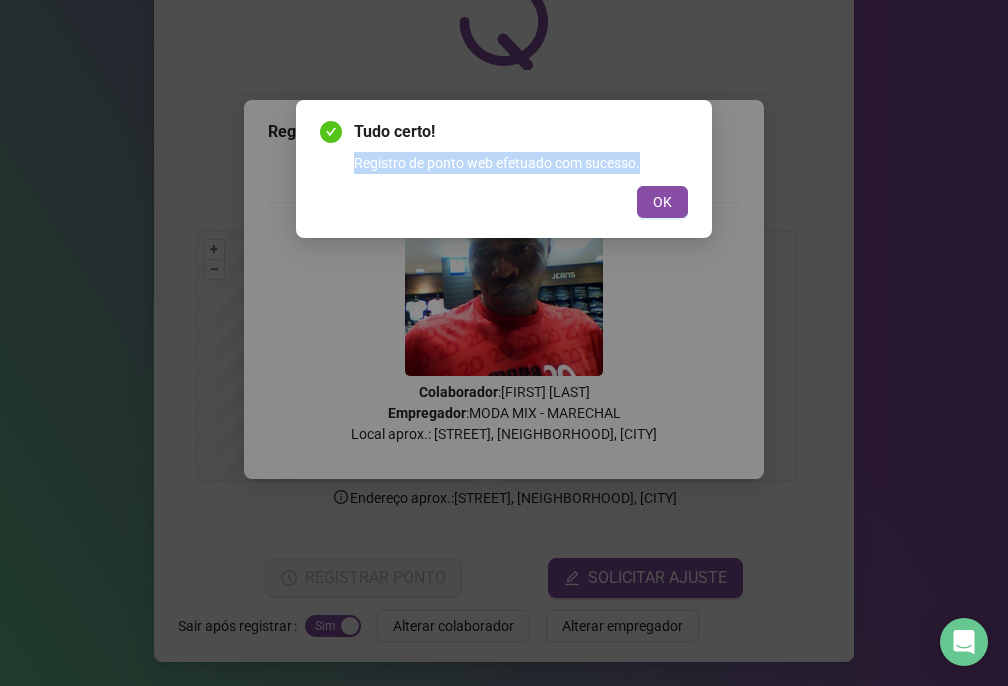 drag, startPoint x: 559, startPoint y: 131, endPoint x: 627, endPoint y: 293, distance: 175.69292 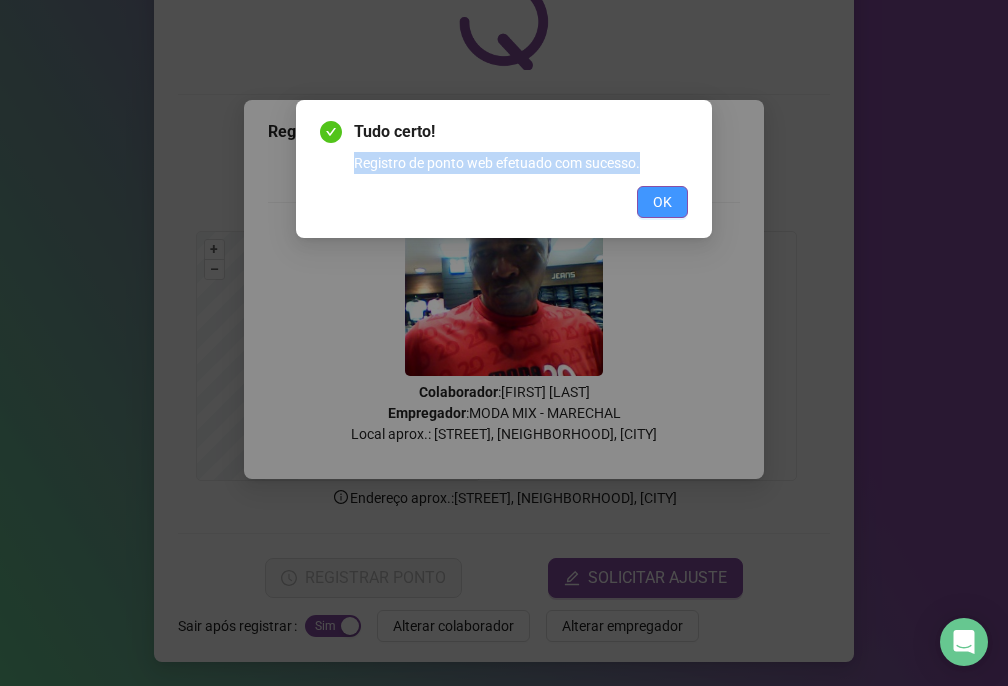 click on "OK" at bounding box center [662, 202] 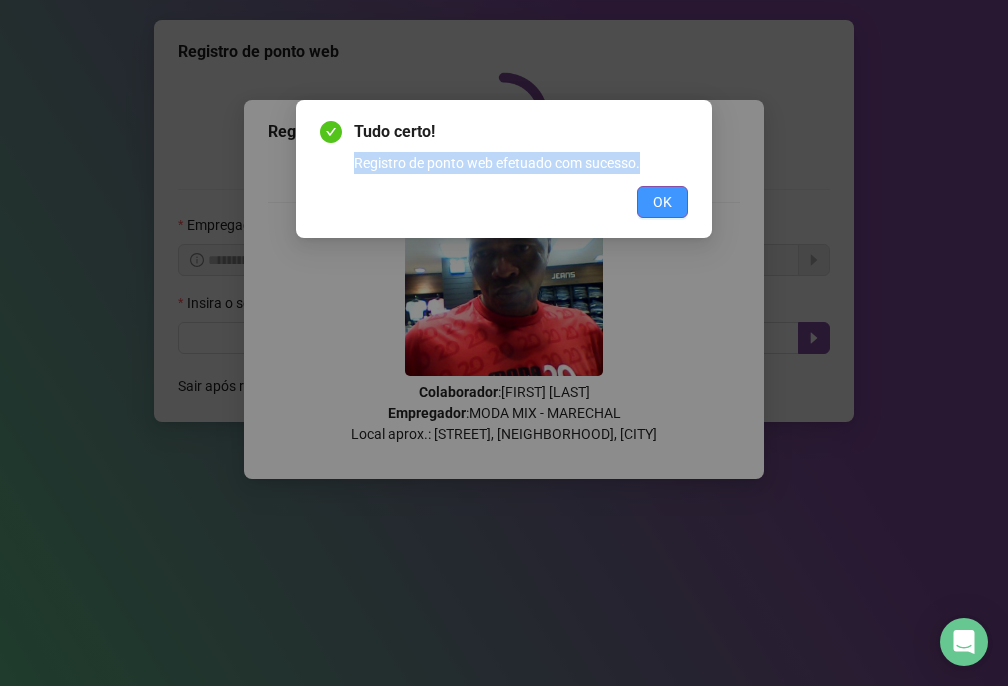 scroll, scrollTop: 0, scrollLeft: 0, axis: both 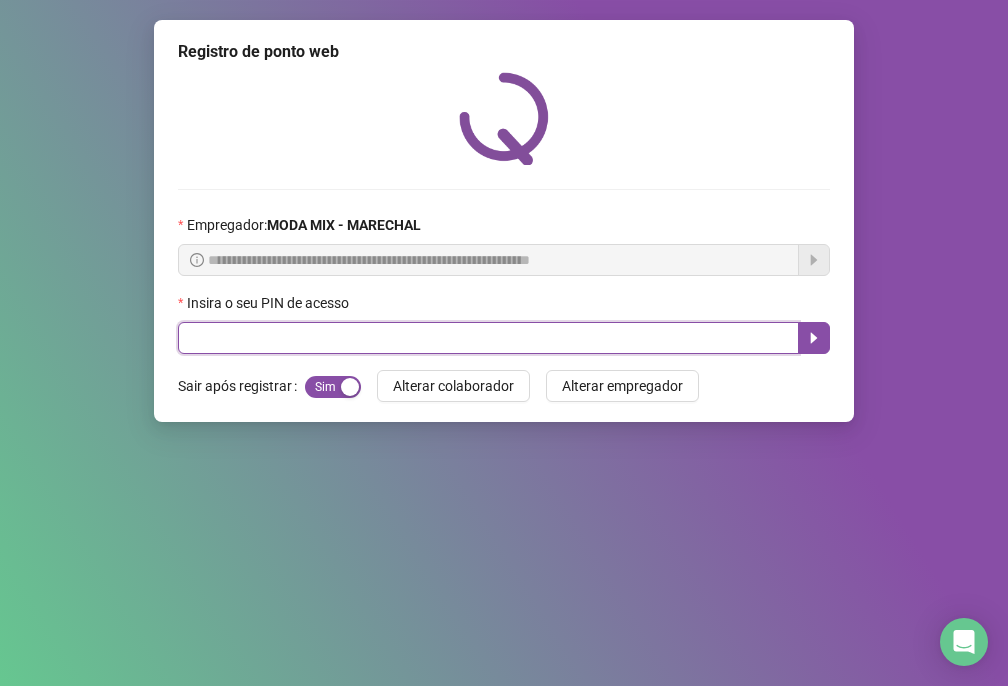 click at bounding box center (488, 338) 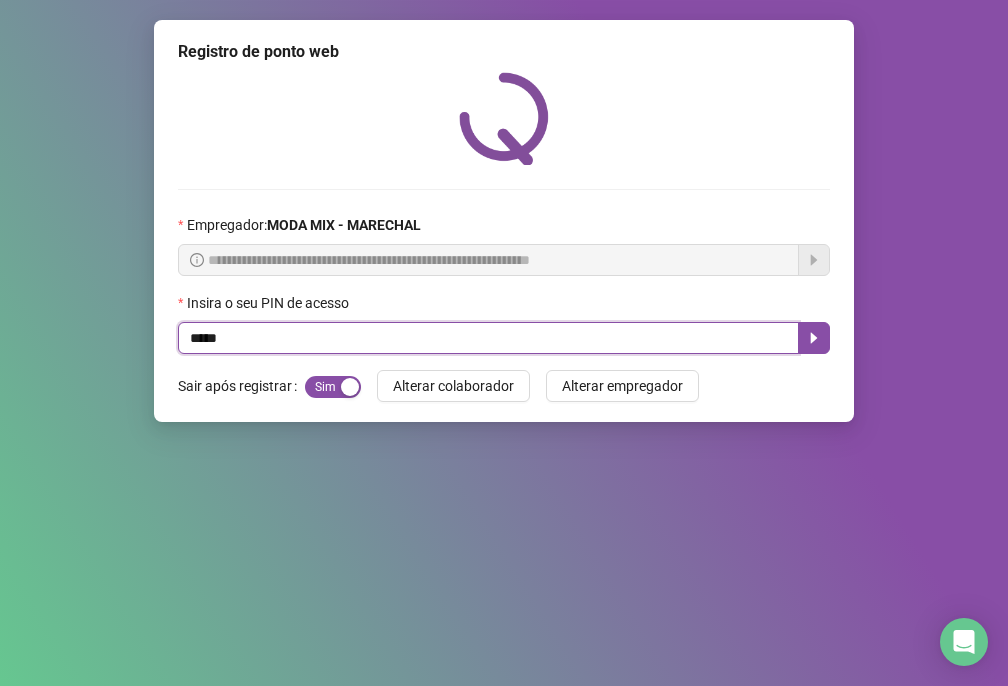 type on "*****" 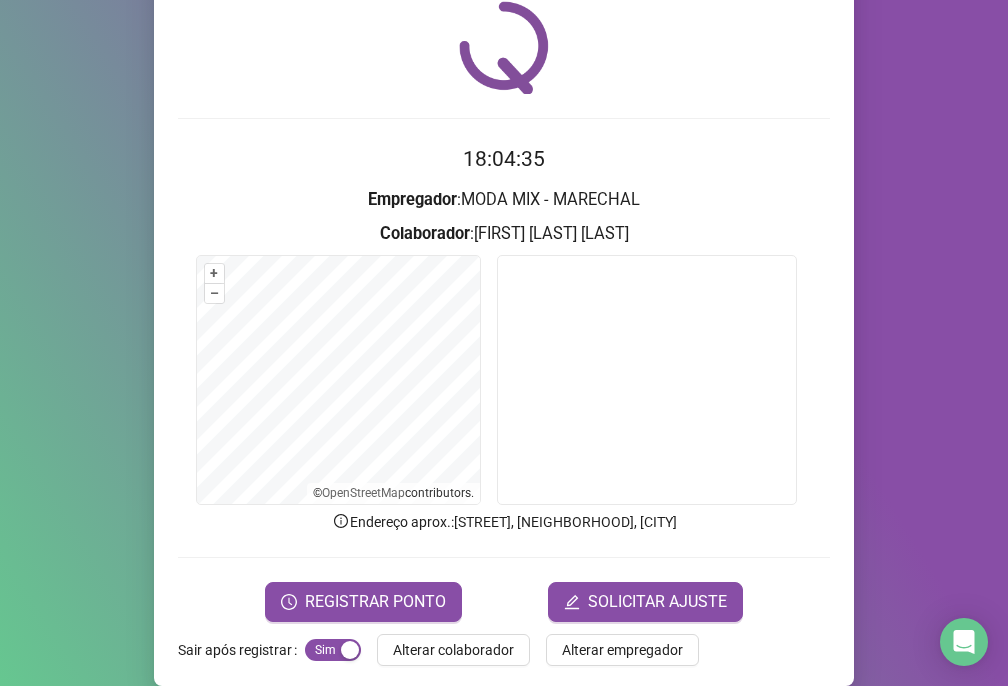 scroll, scrollTop: 95, scrollLeft: 0, axis: vertical 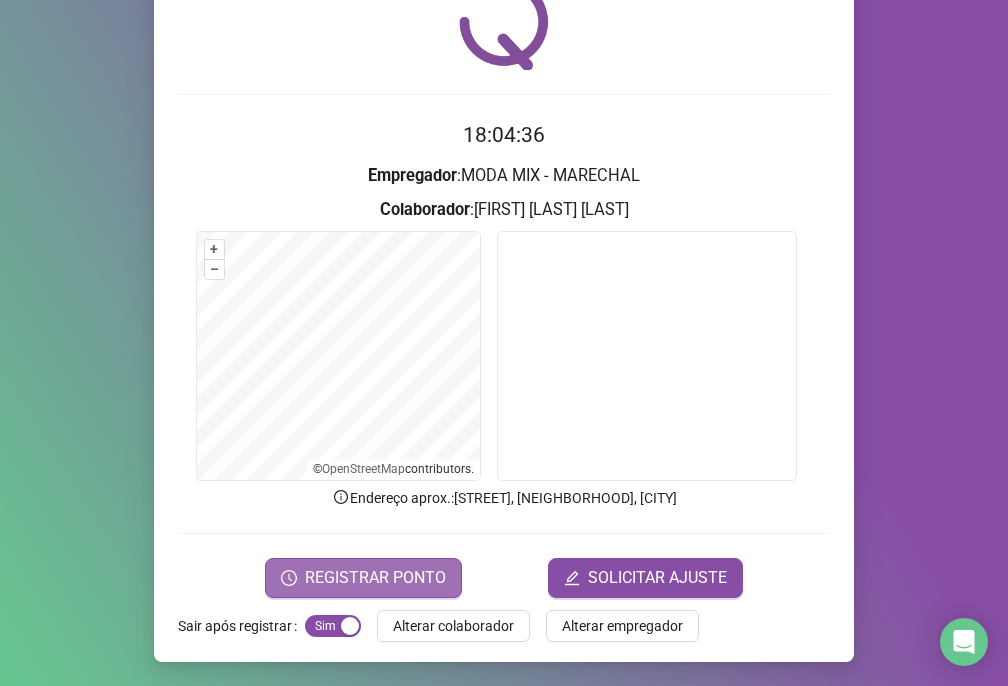 click on "REGISTRAR PONTO" at bounding box center [375, 578] 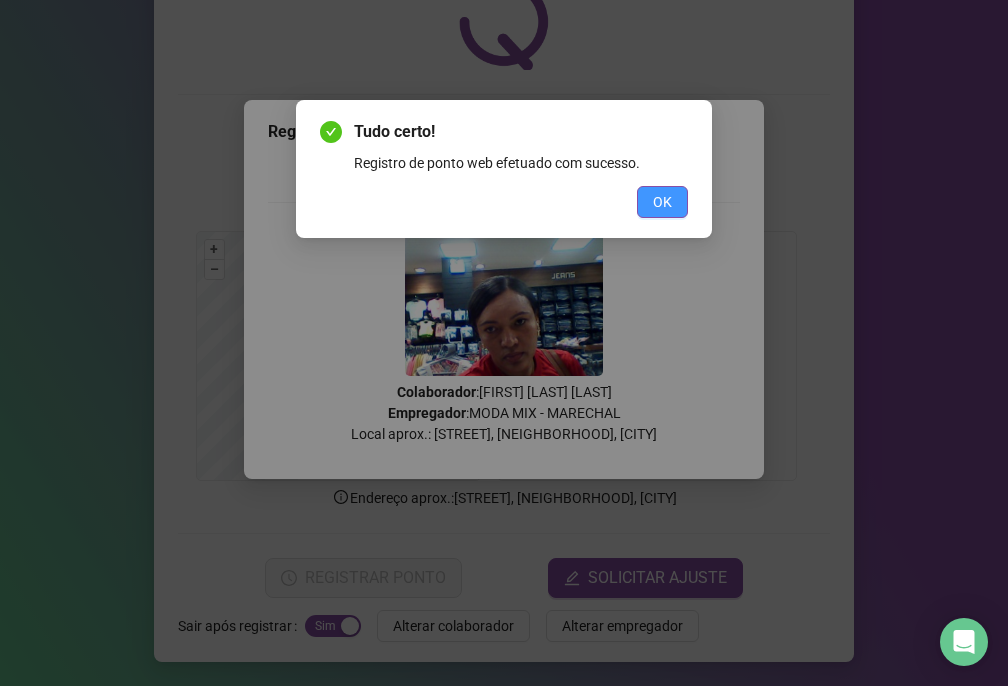 click on "OK" at bounding box center (662, 202) 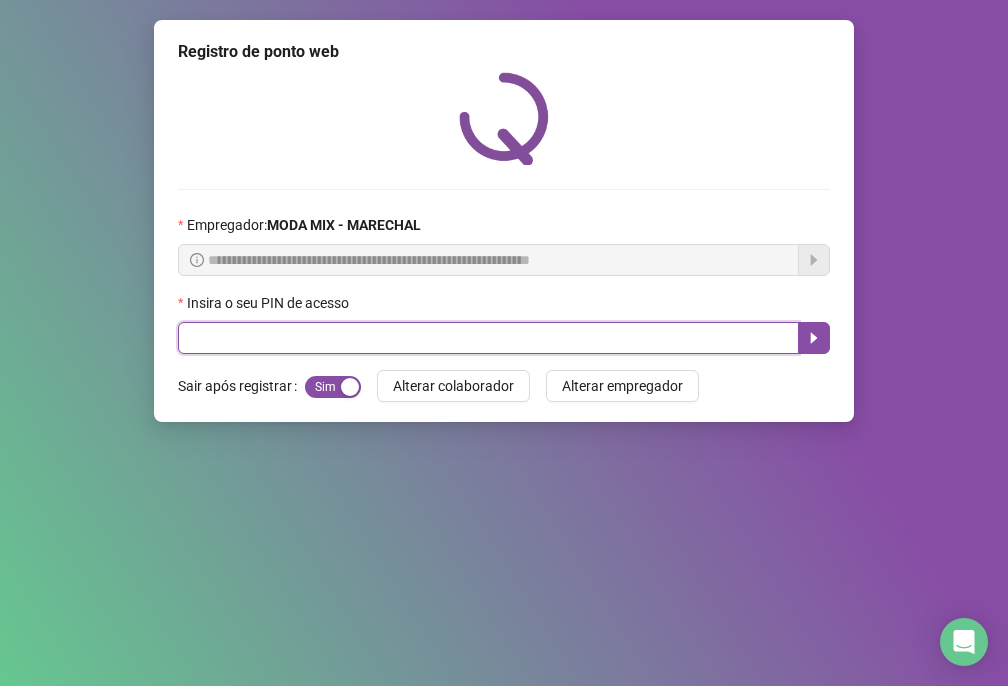 click at bounding box center (488, 338) 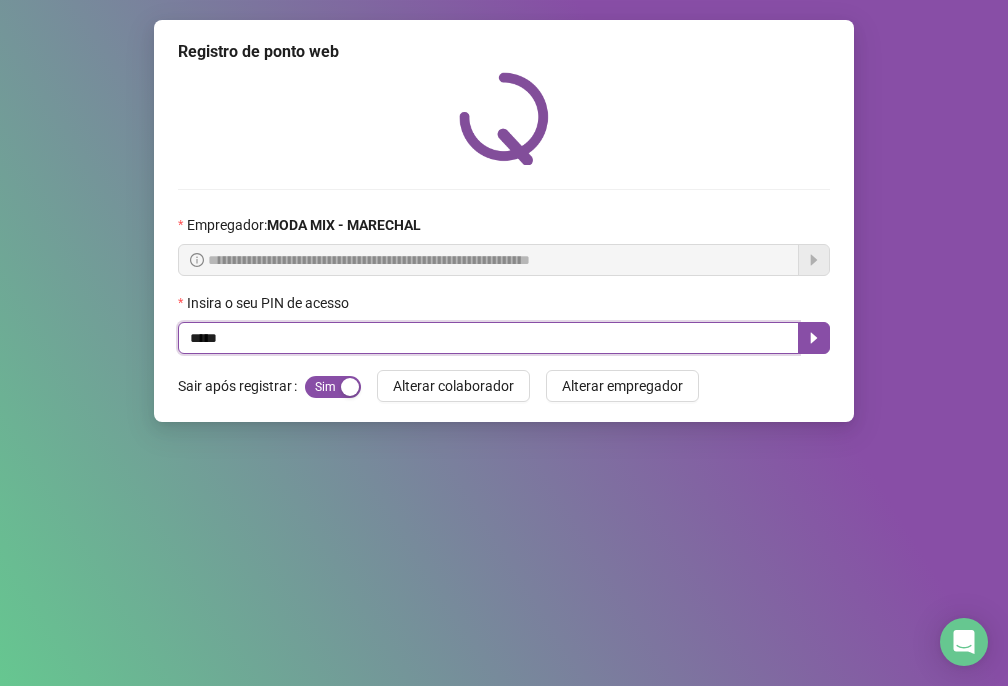 type on "*****" 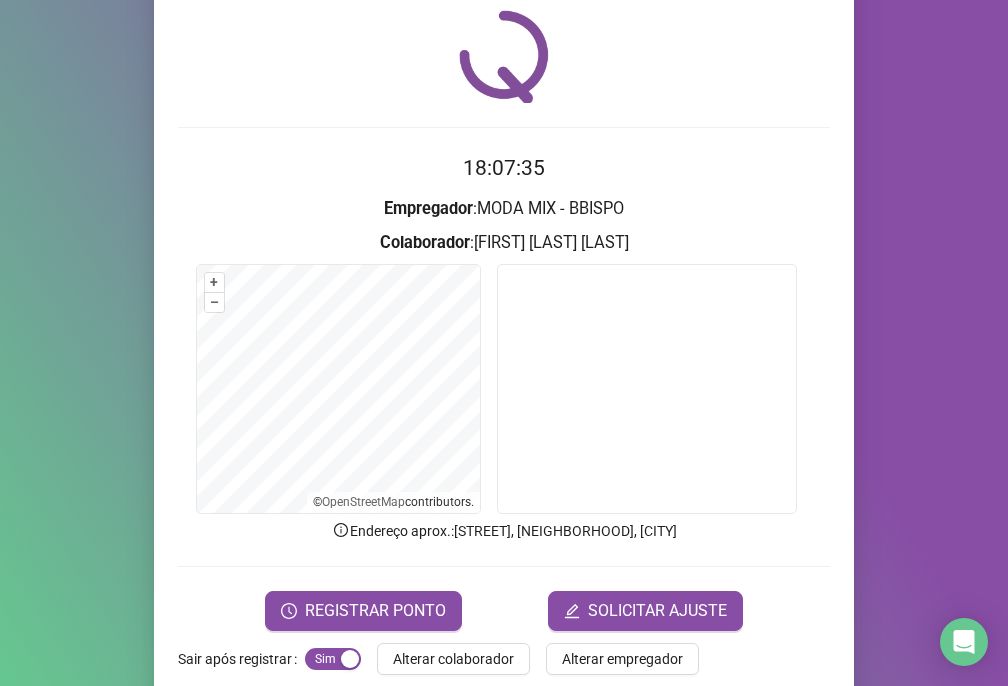 scroll, scrollTop: 95, scrollLeft: 0, axis: vertical 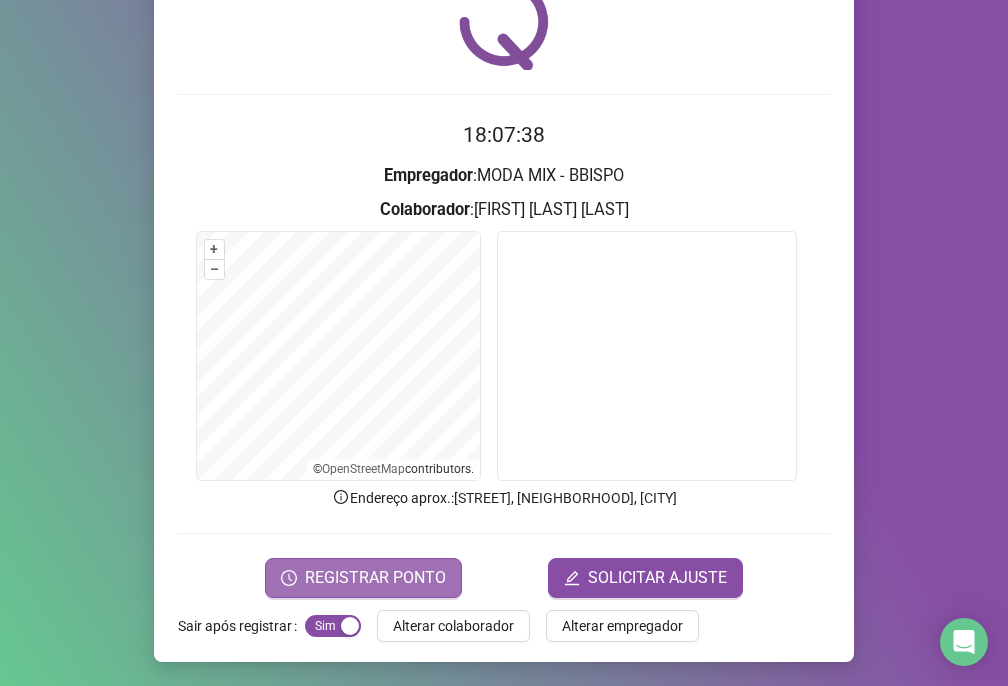 click on "REGISTRAR PONTO" at bounding box center [375, 578] 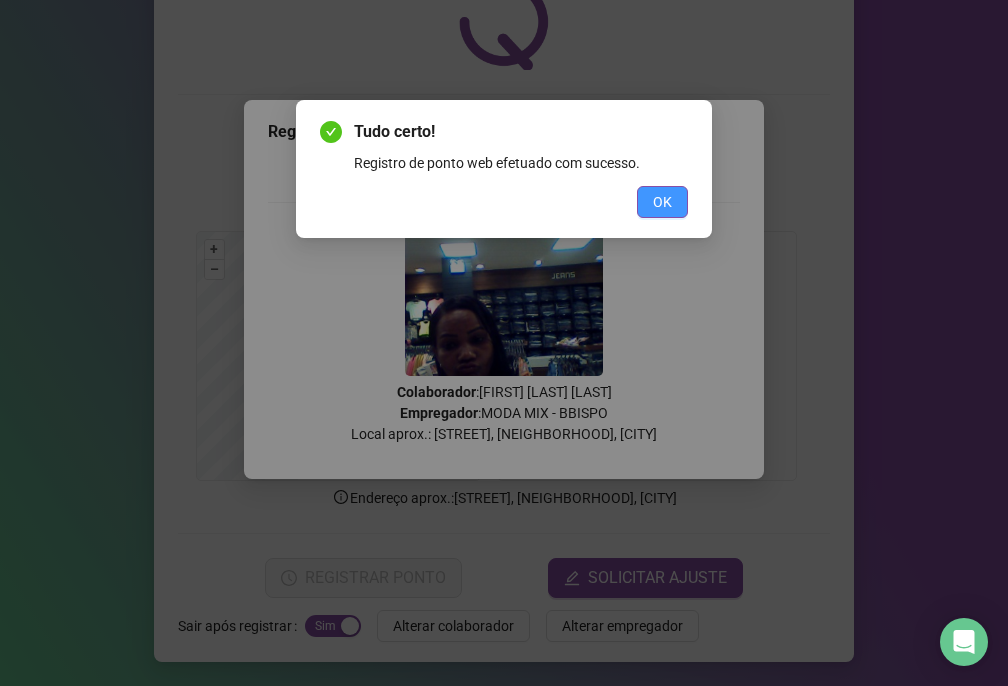 click on "OK" at bounding box center (662, 202) 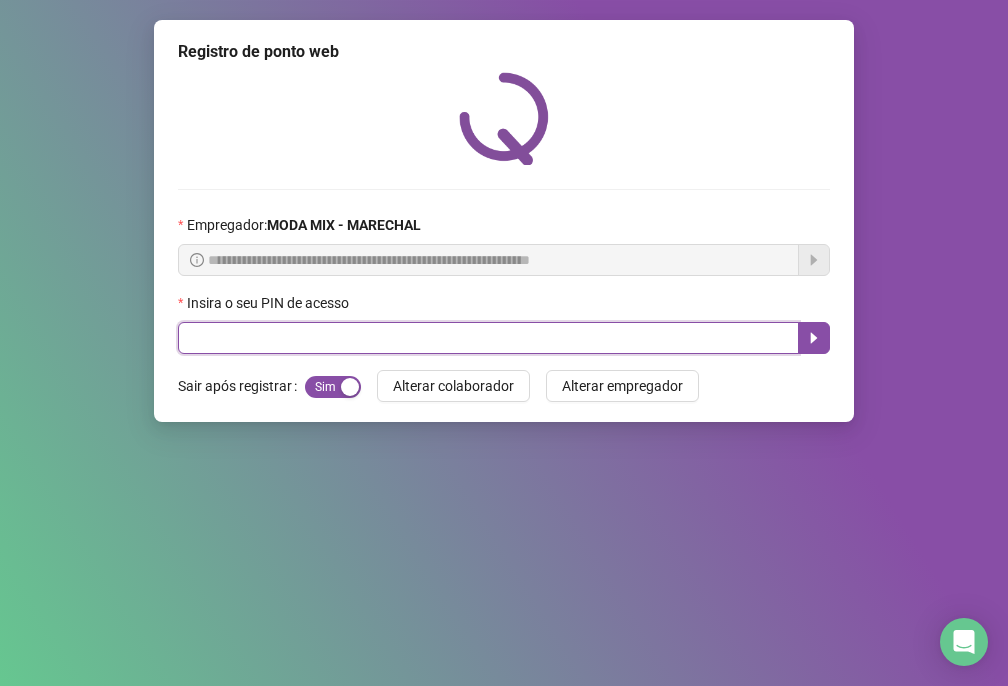 click at bounding box center [488, 338] 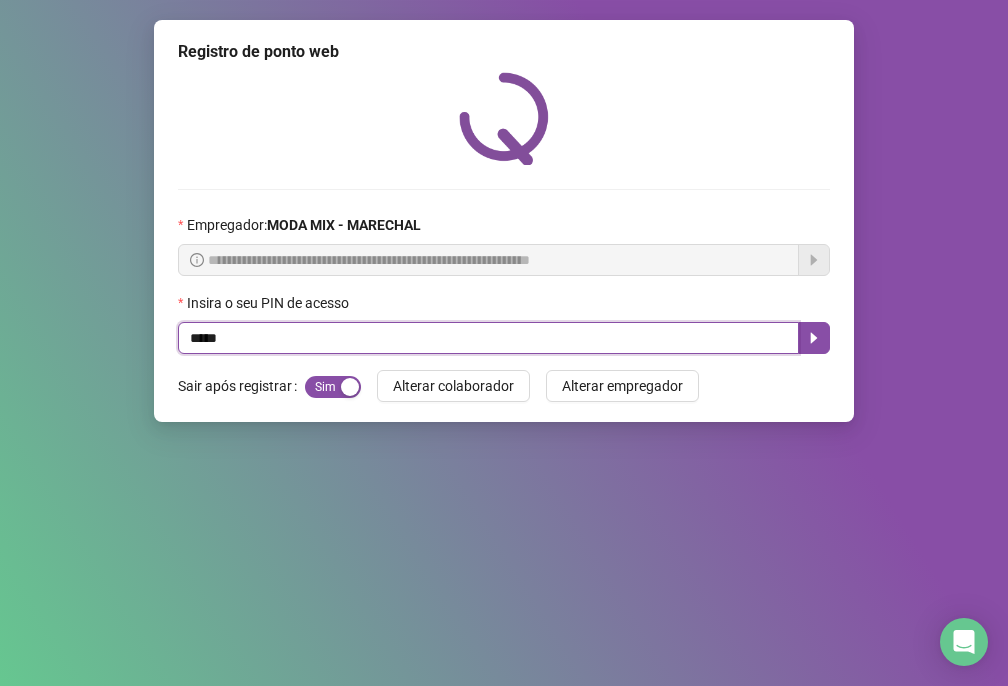 type on "*****" 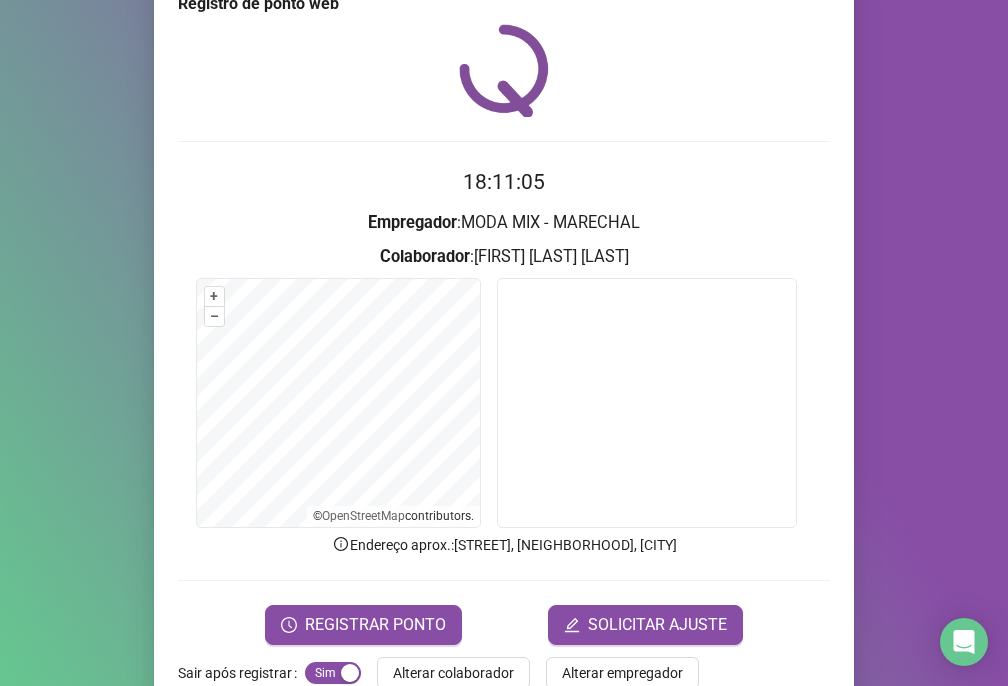 scroll, scrollTop: 95, scrollLeft: 0, axis: vertical 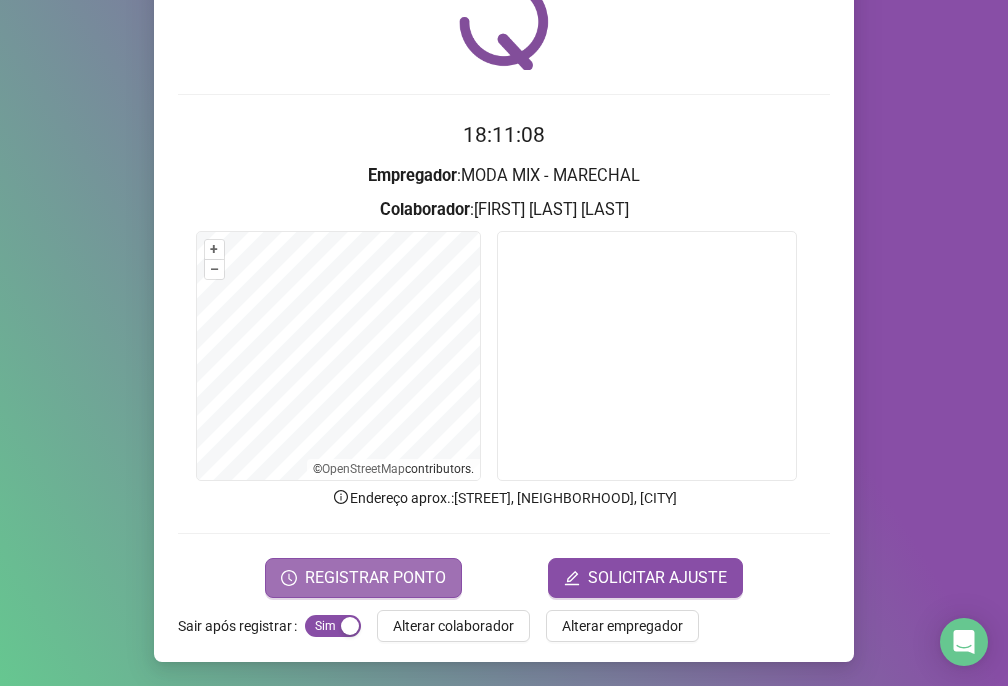 click on "REGISTRAR PONTO" at bounding box center [375, 578] 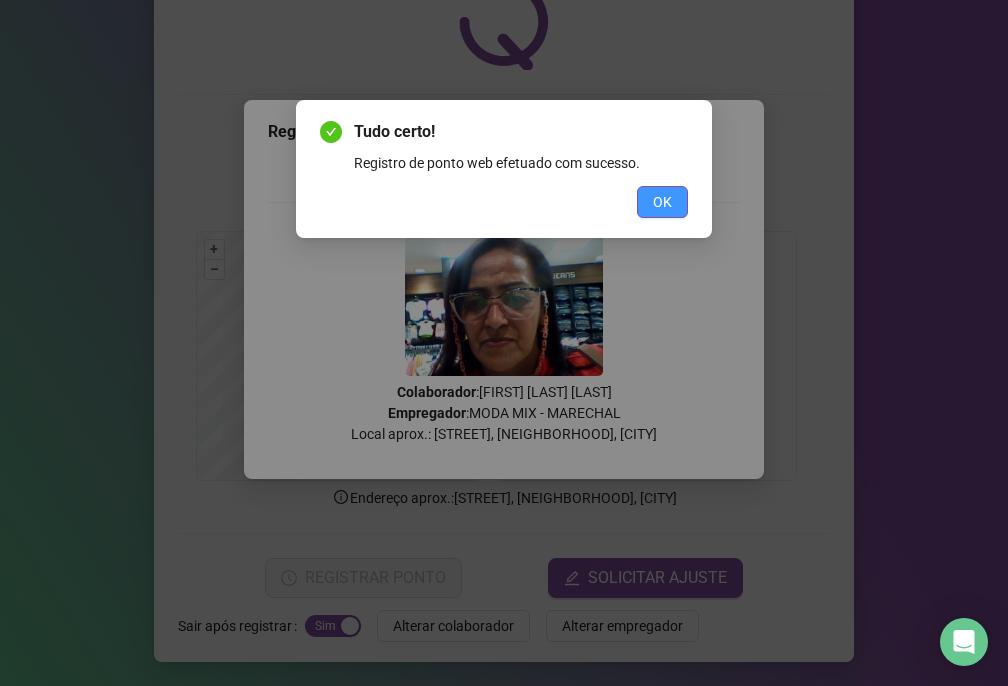 click on "OK" at bounding box center [662, 202] 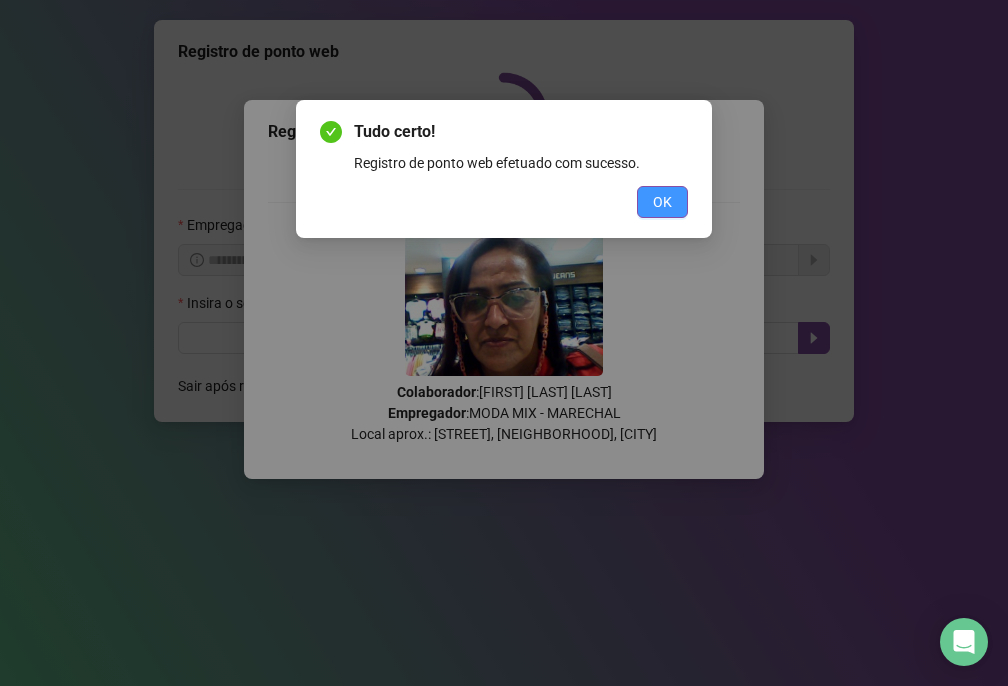 scroll, scrollTop: 0, scrollLeft: 0, axis: both 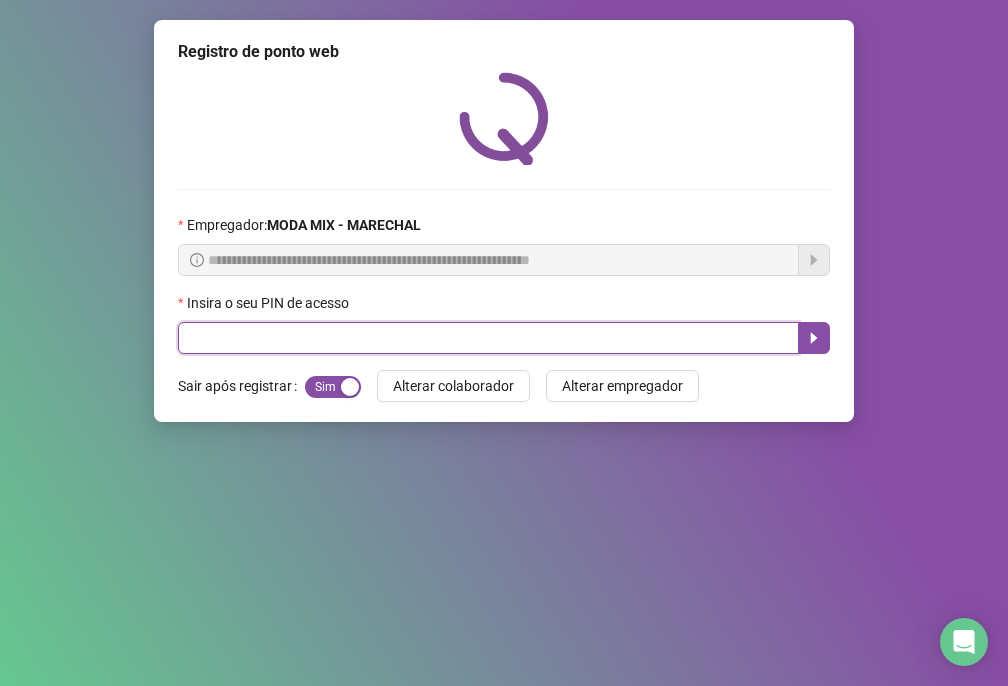 click at bounding box center [488, 338] 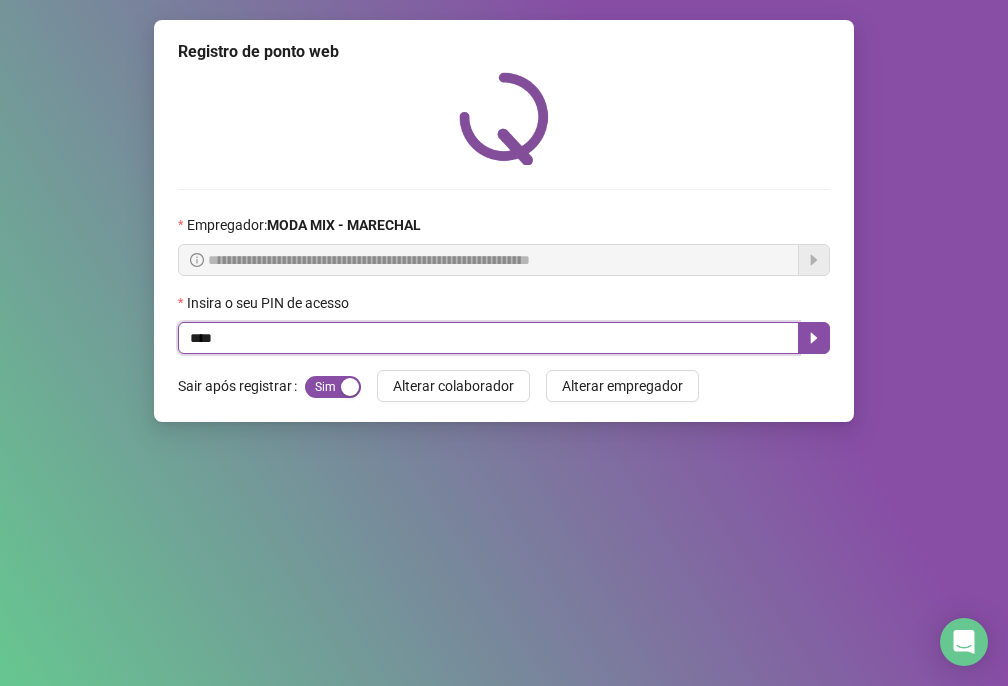 type on "*****" 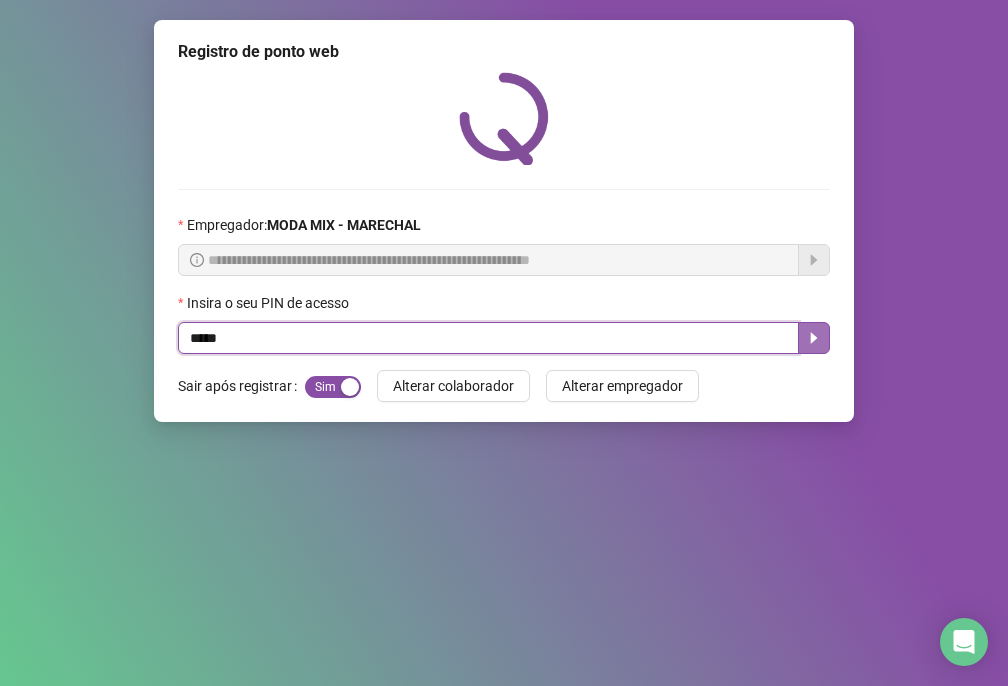 click 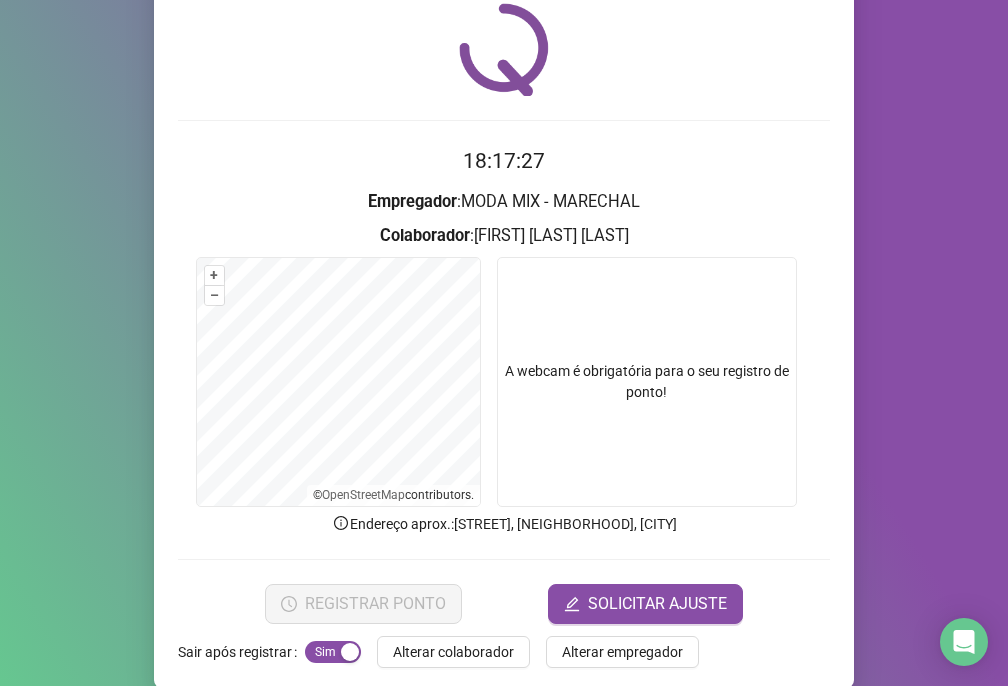 scroll, scrollTop: 95, scrollLeft: 0, axis: vertical 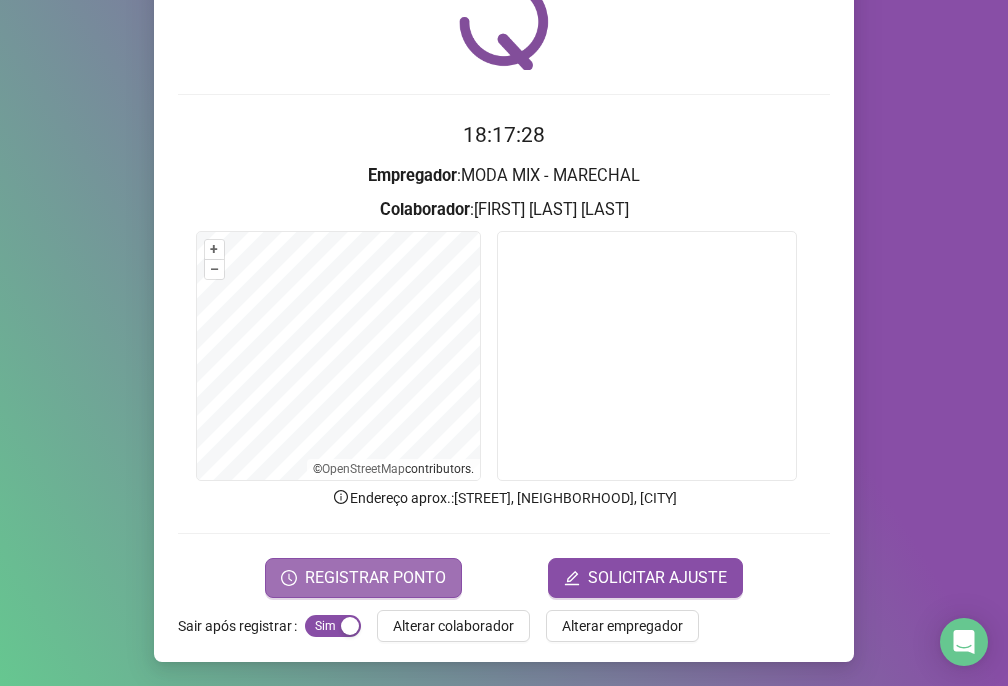 drag, startPoint x: 360, startPoint y: 589, endPoint x: 397, endPoint y: 573, distance: 40.311287 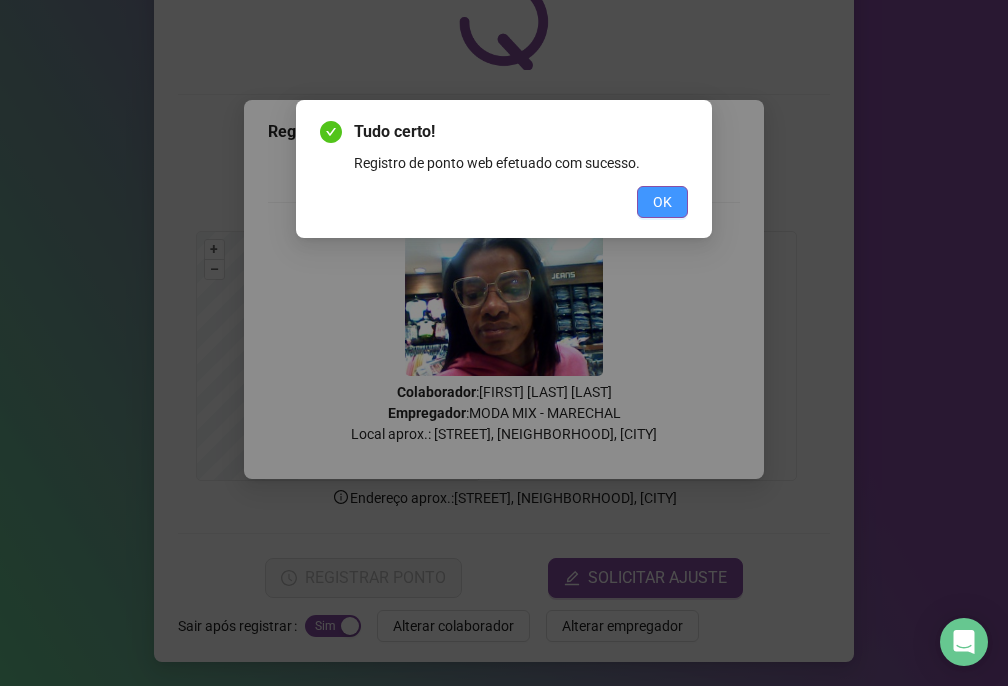 click on "OK" at bounding box center (662, 202) 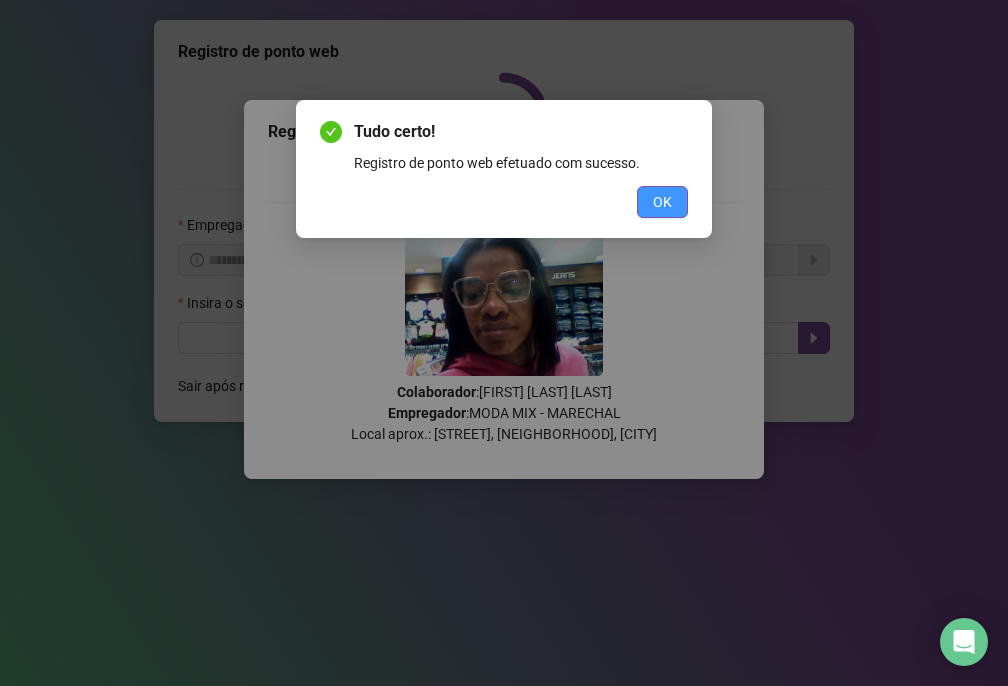scroll, scrollTop: 0, scrollLeft: 0, axis: both 